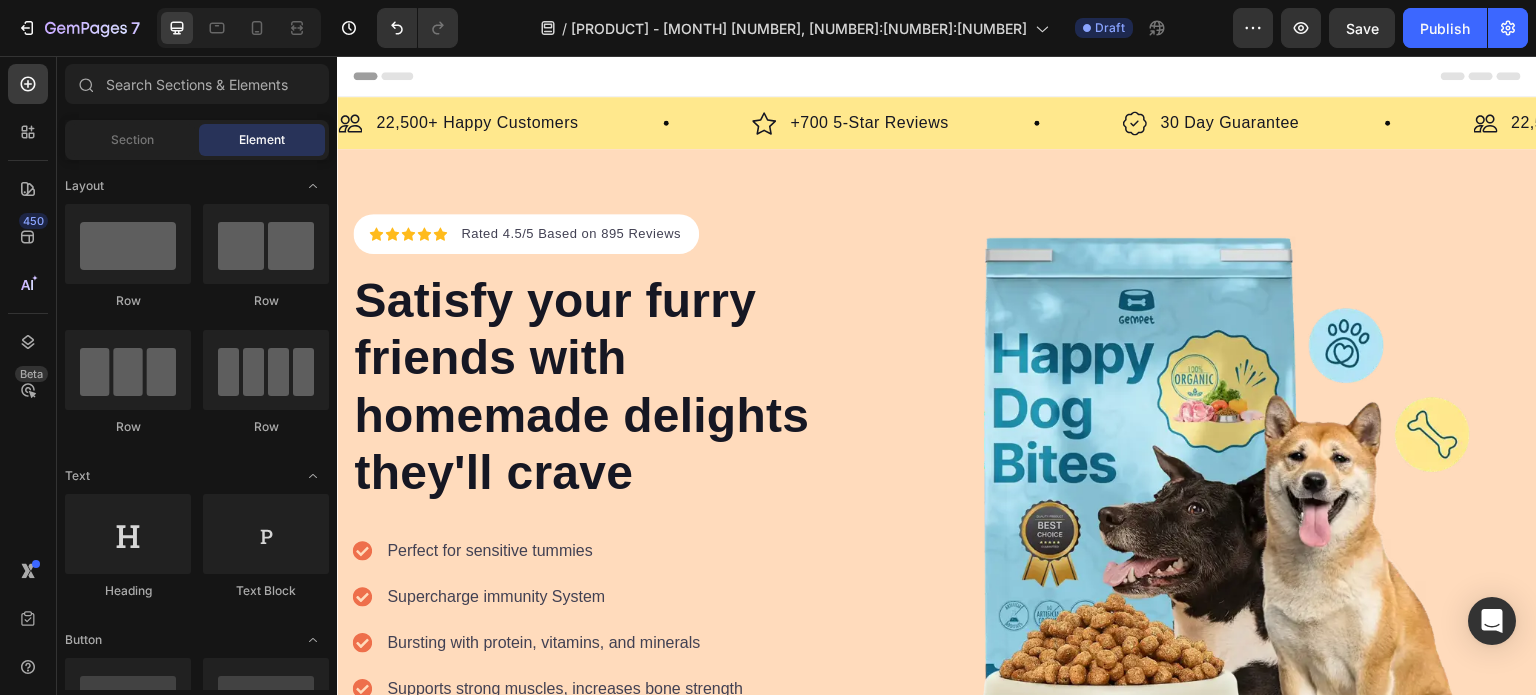 scroll, scrollTop: 0, scrollLeft: 0, axis: both 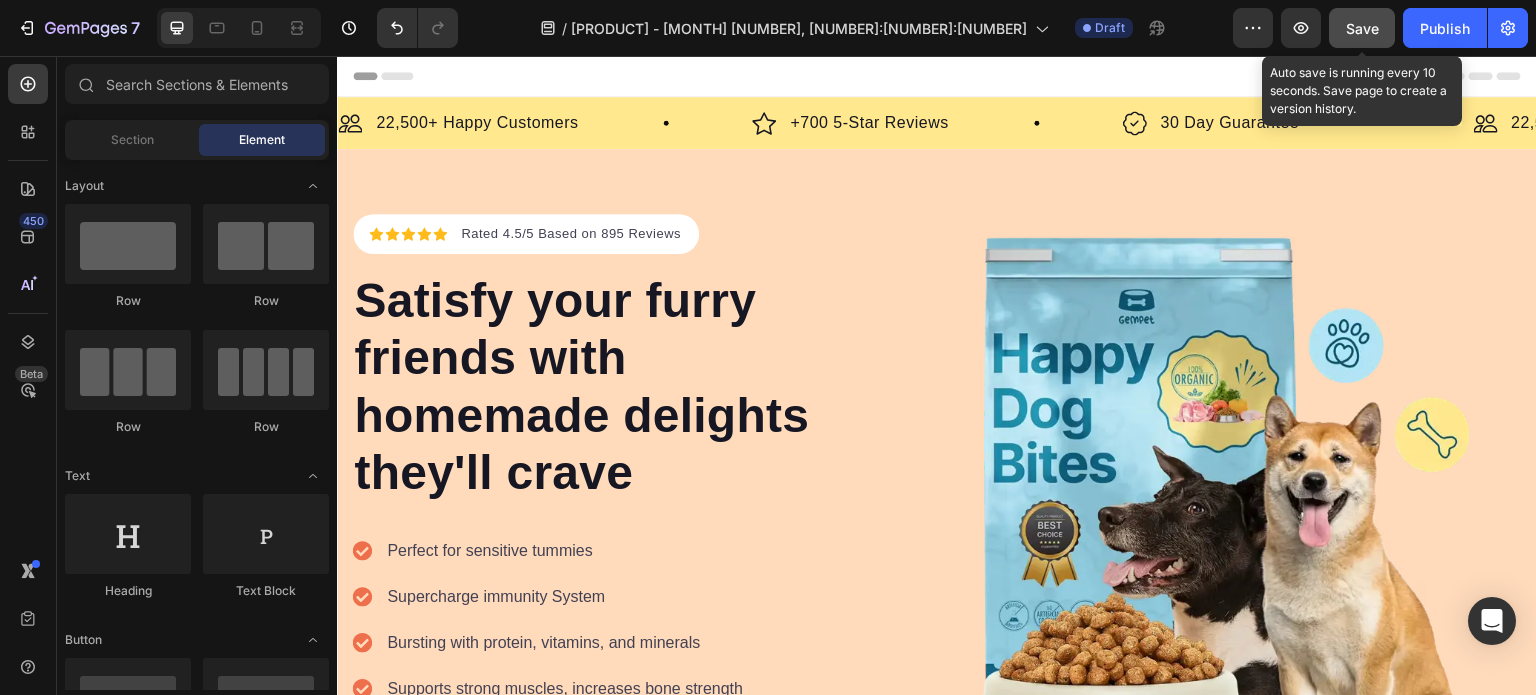 click on "Save" 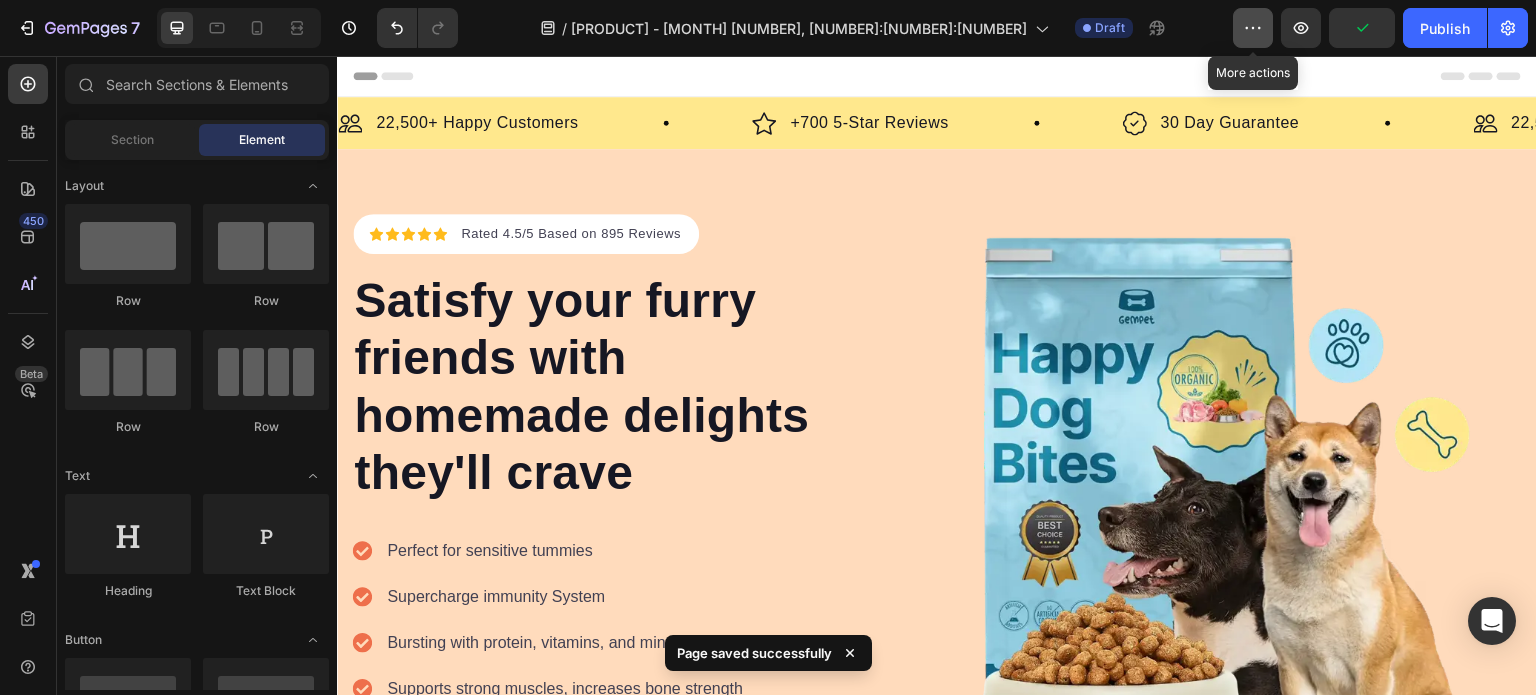 click 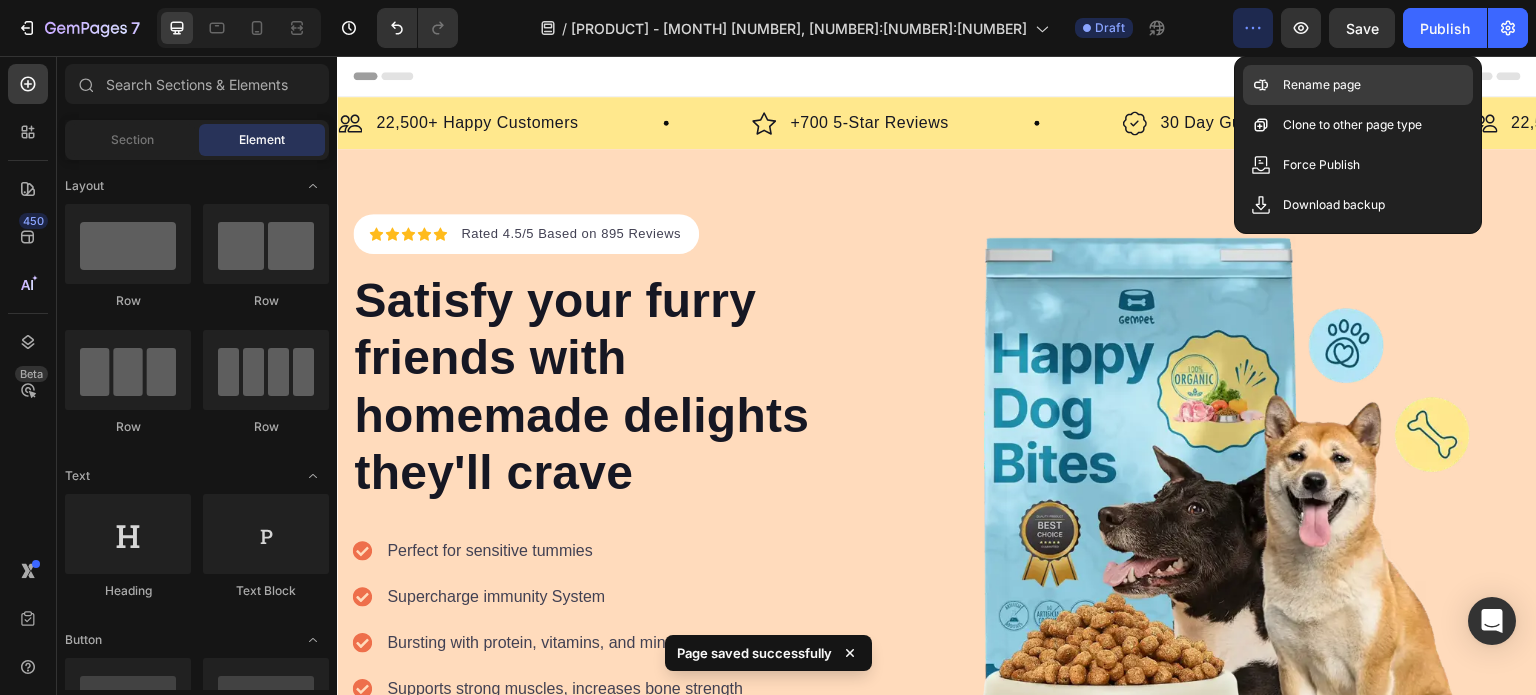 click on "Rename page" 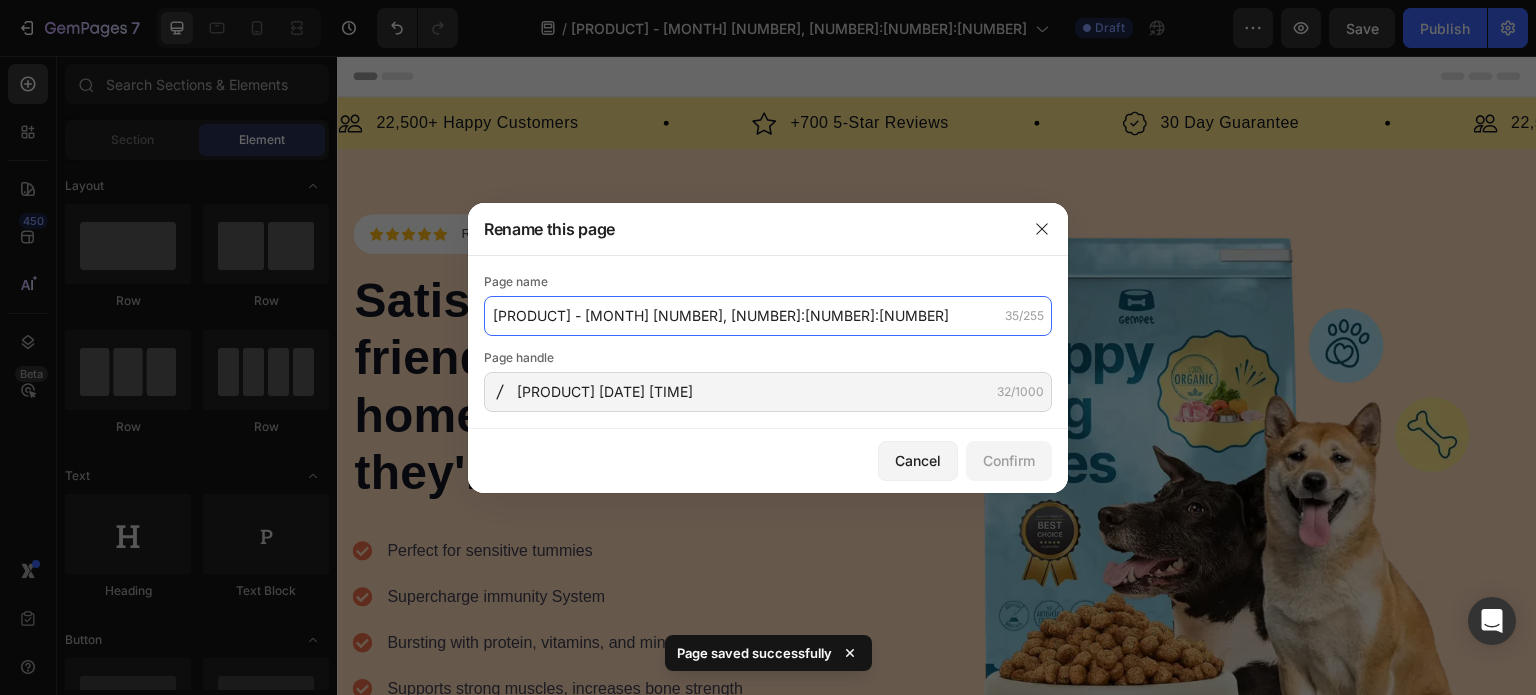 click on "[PRODUCT] - [MONTH] [NUMBER], [NUMBER]:[NUMBER]:[NUMBER]" 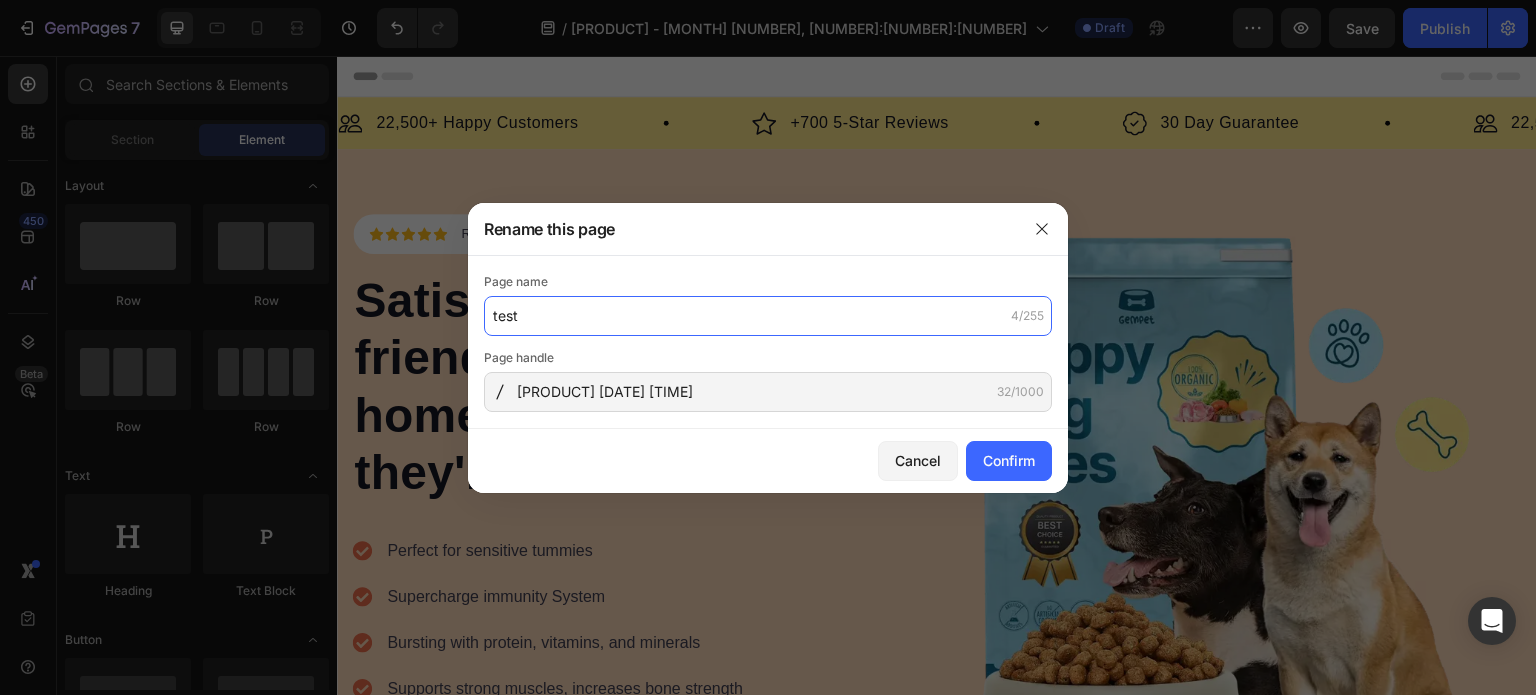 type on "test" 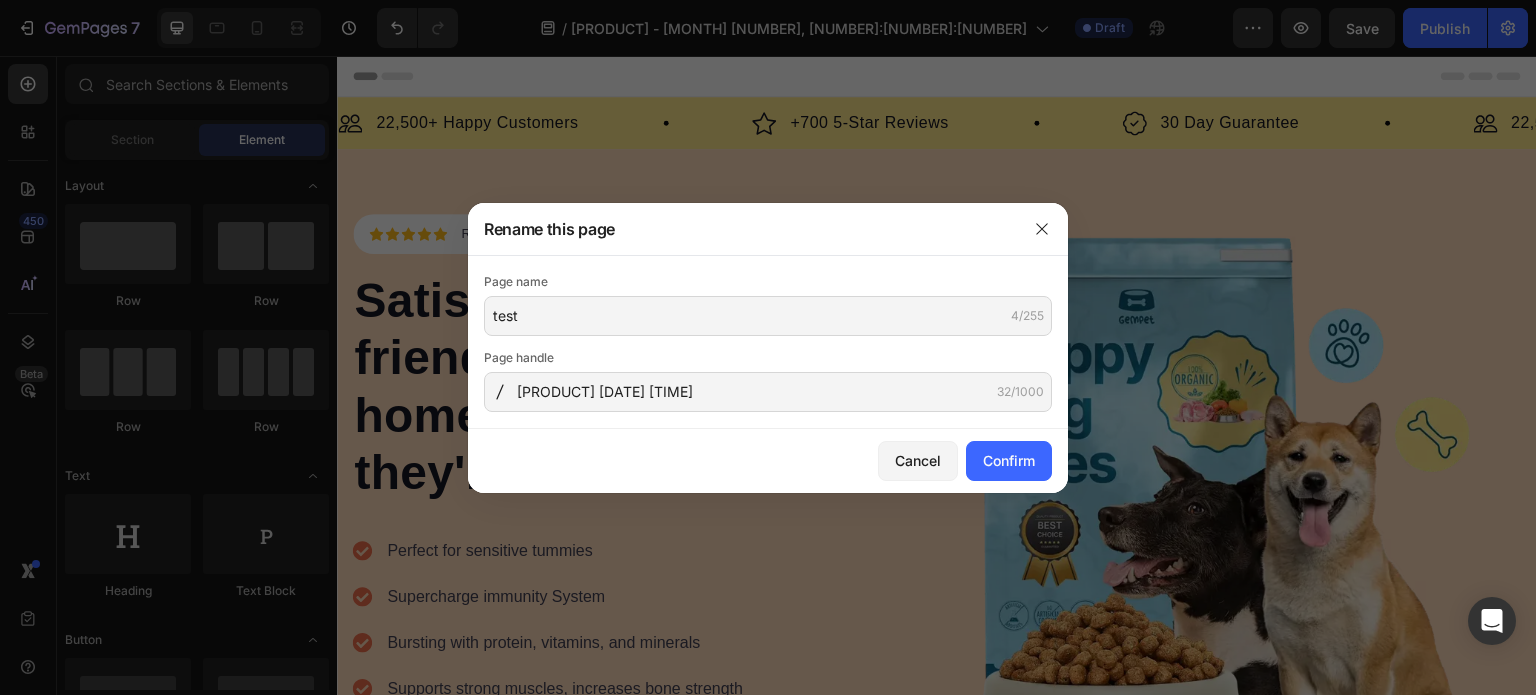 click on "Page name test [DATE] Page handle [PRODUCT] [DATE] [TIME] [NUMBER]/[NUMBER]" at bounding box center (768, 342) 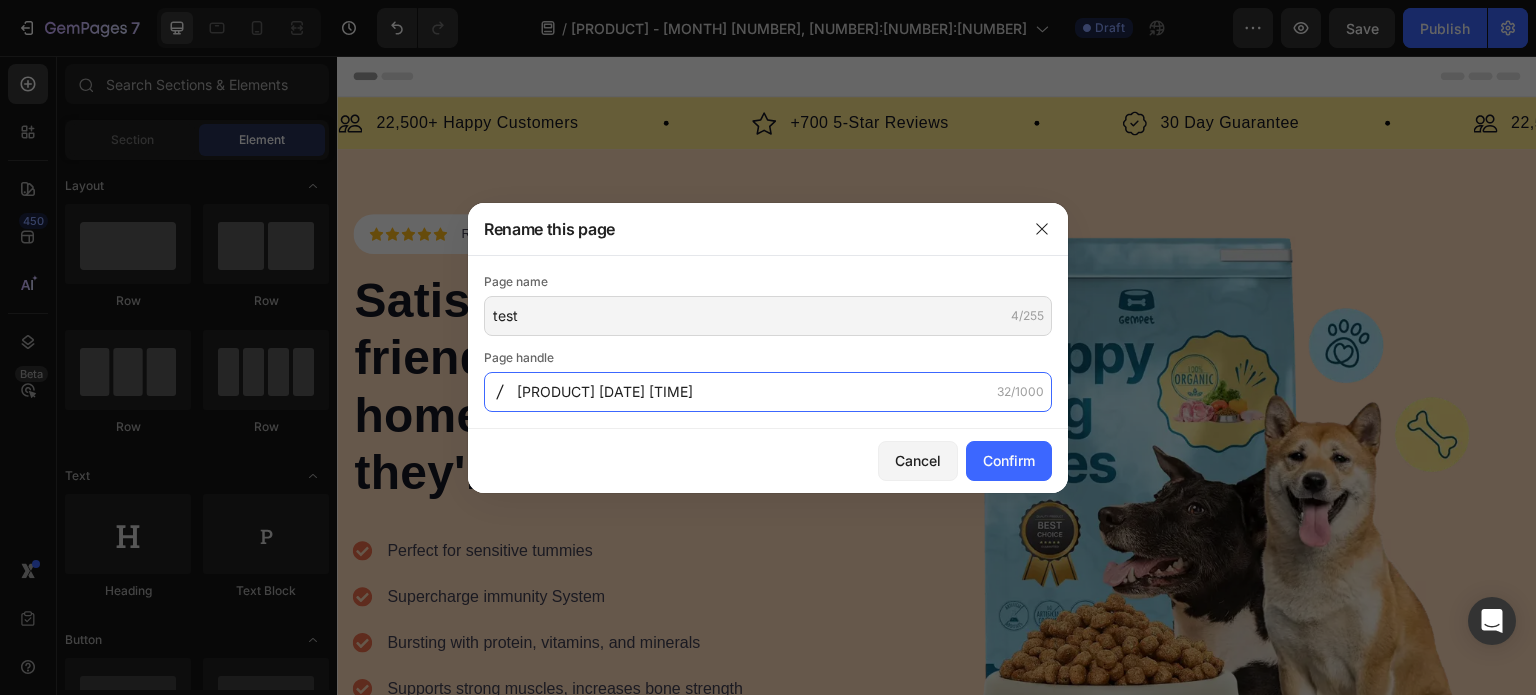 click on "[PRODUCT] [DATE] [TIME]" 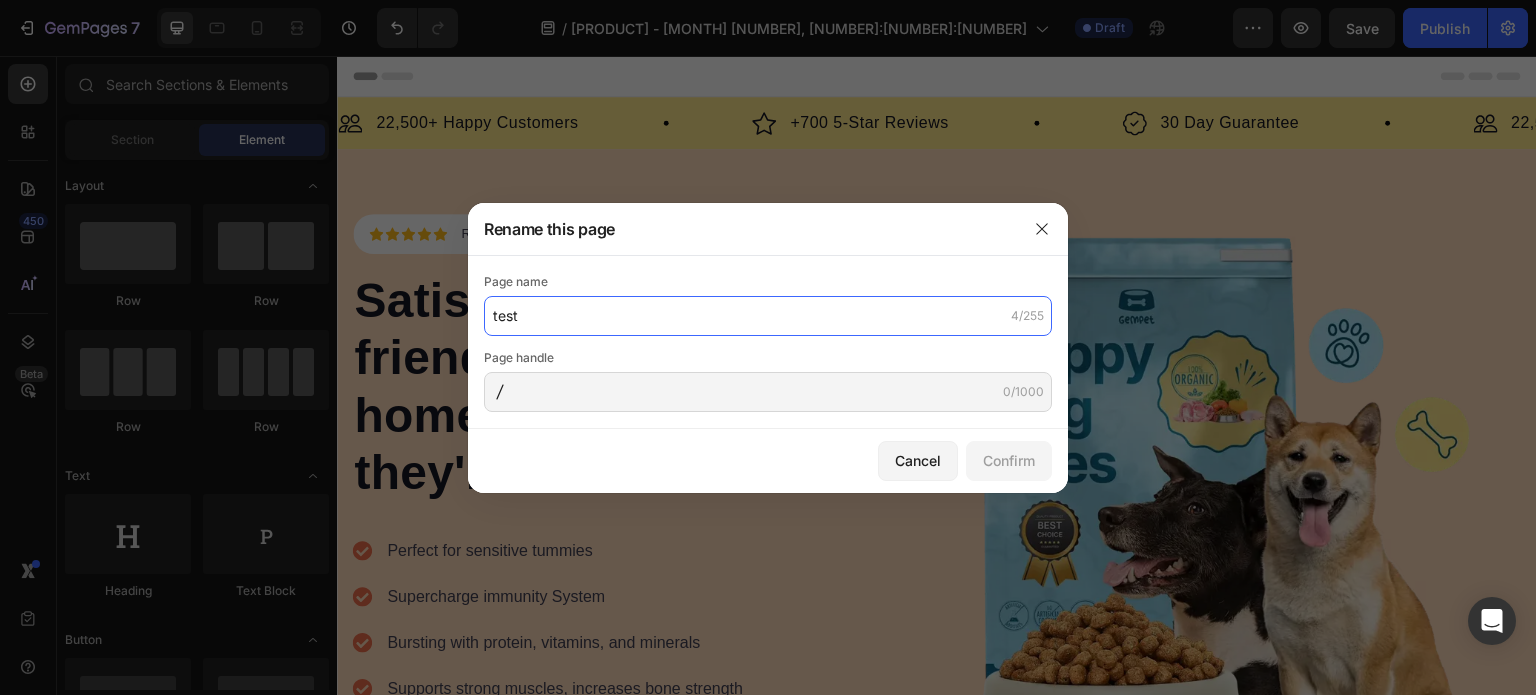 click on "test" 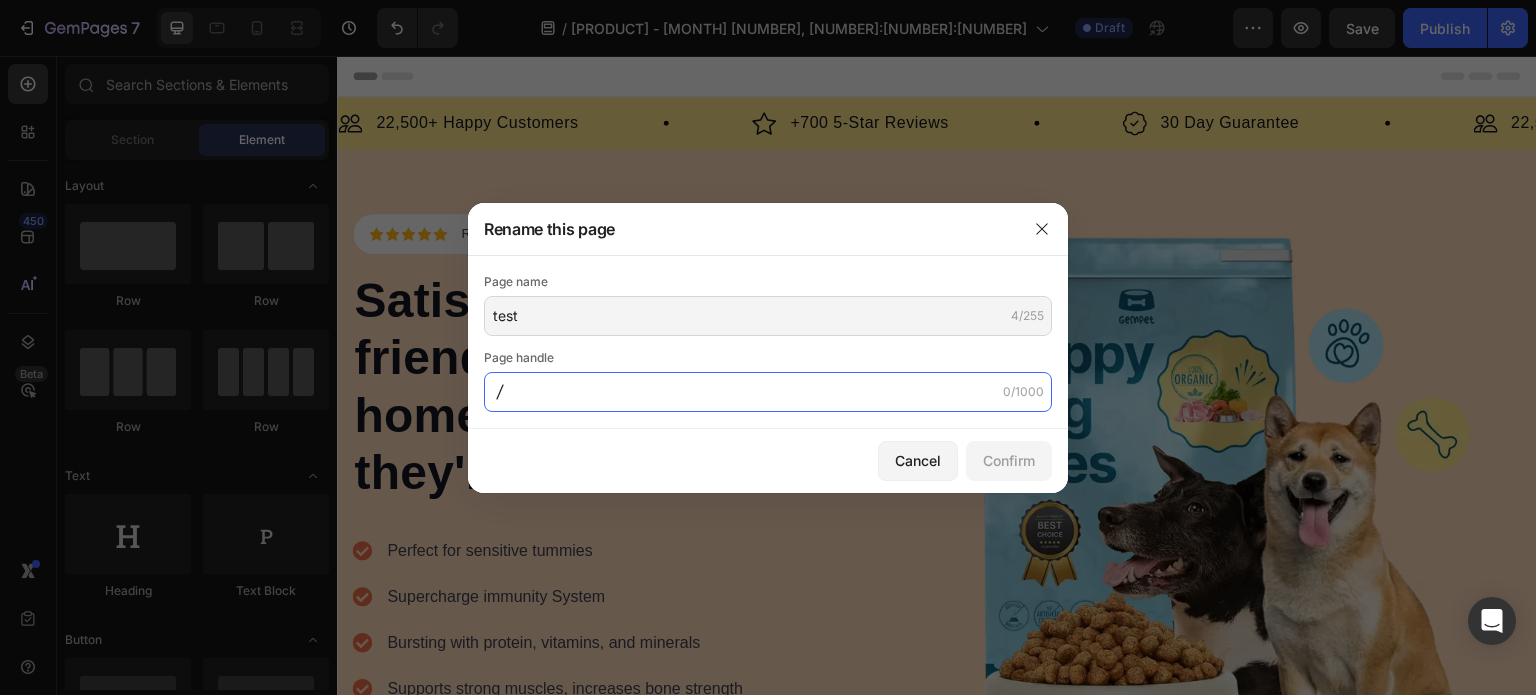 click 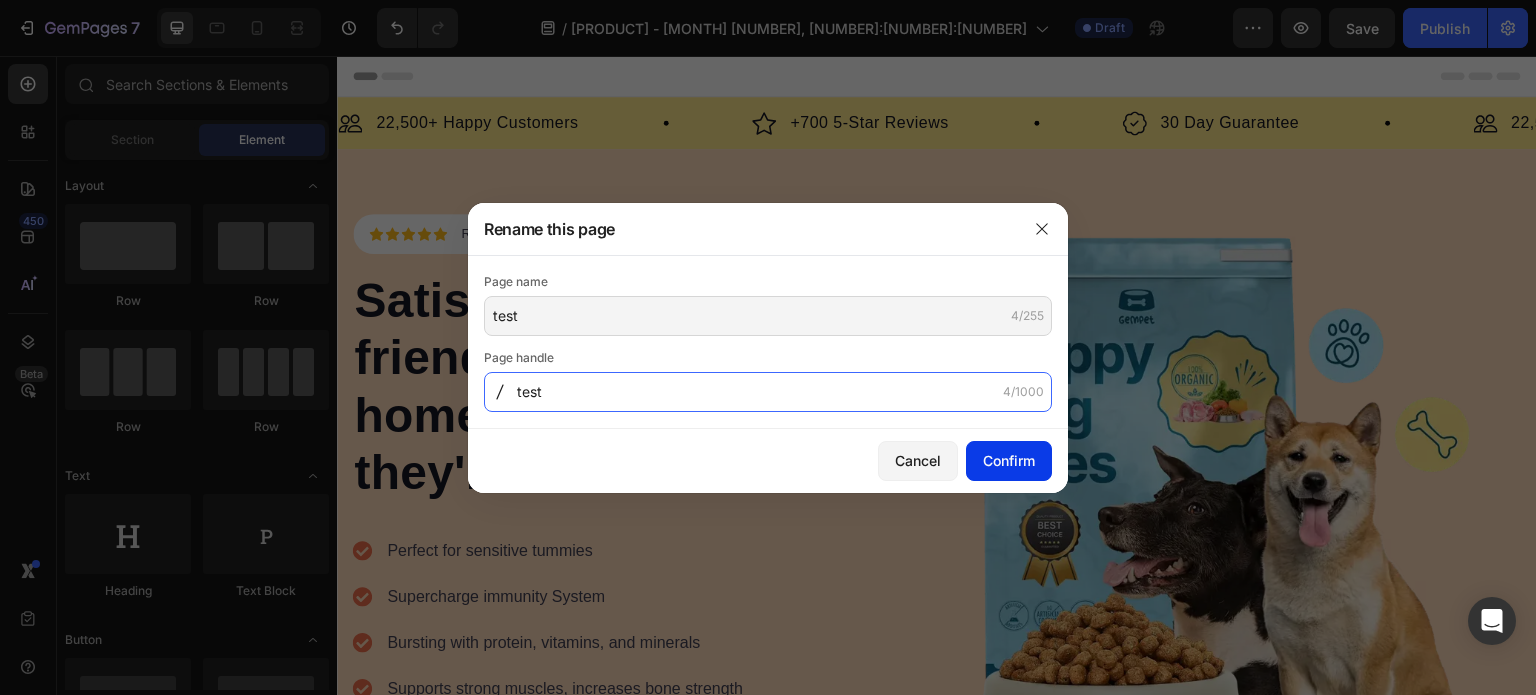 type on "test" 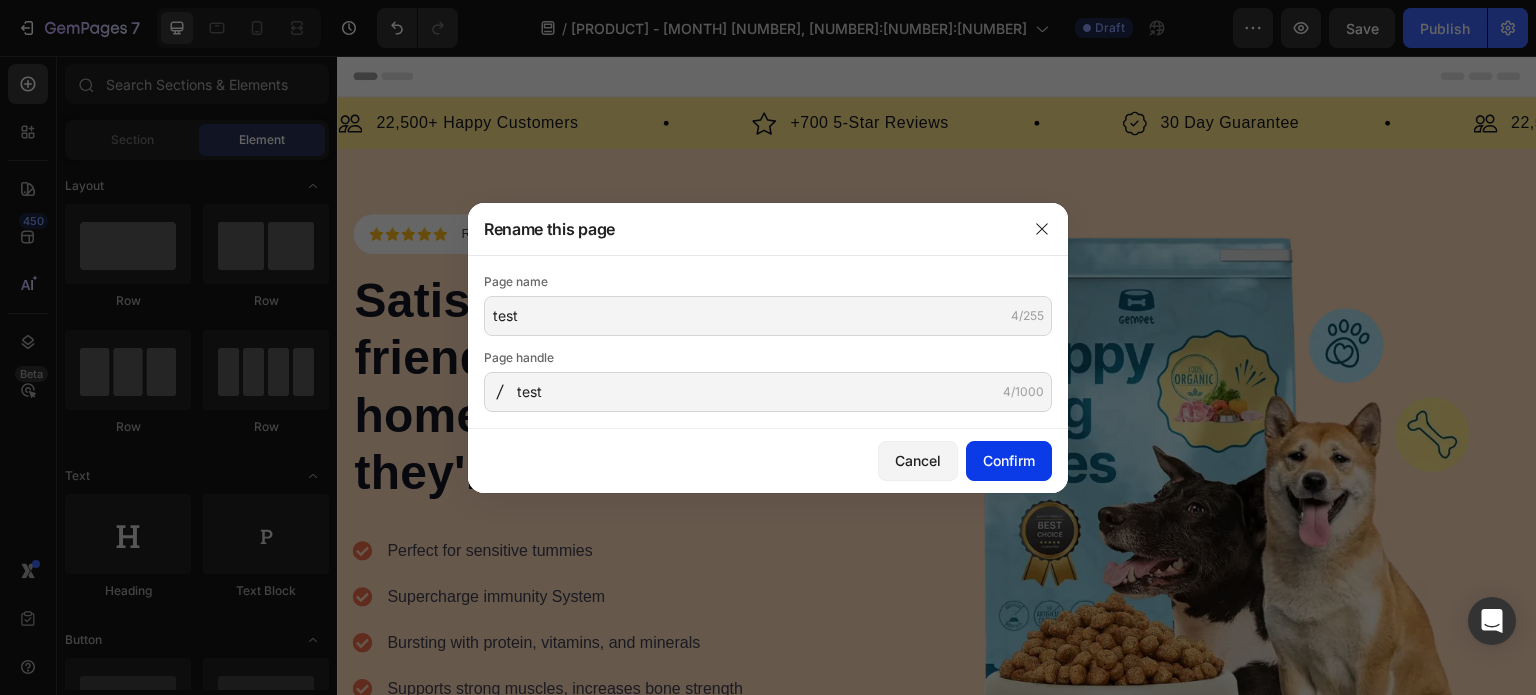 click on "Confirm" 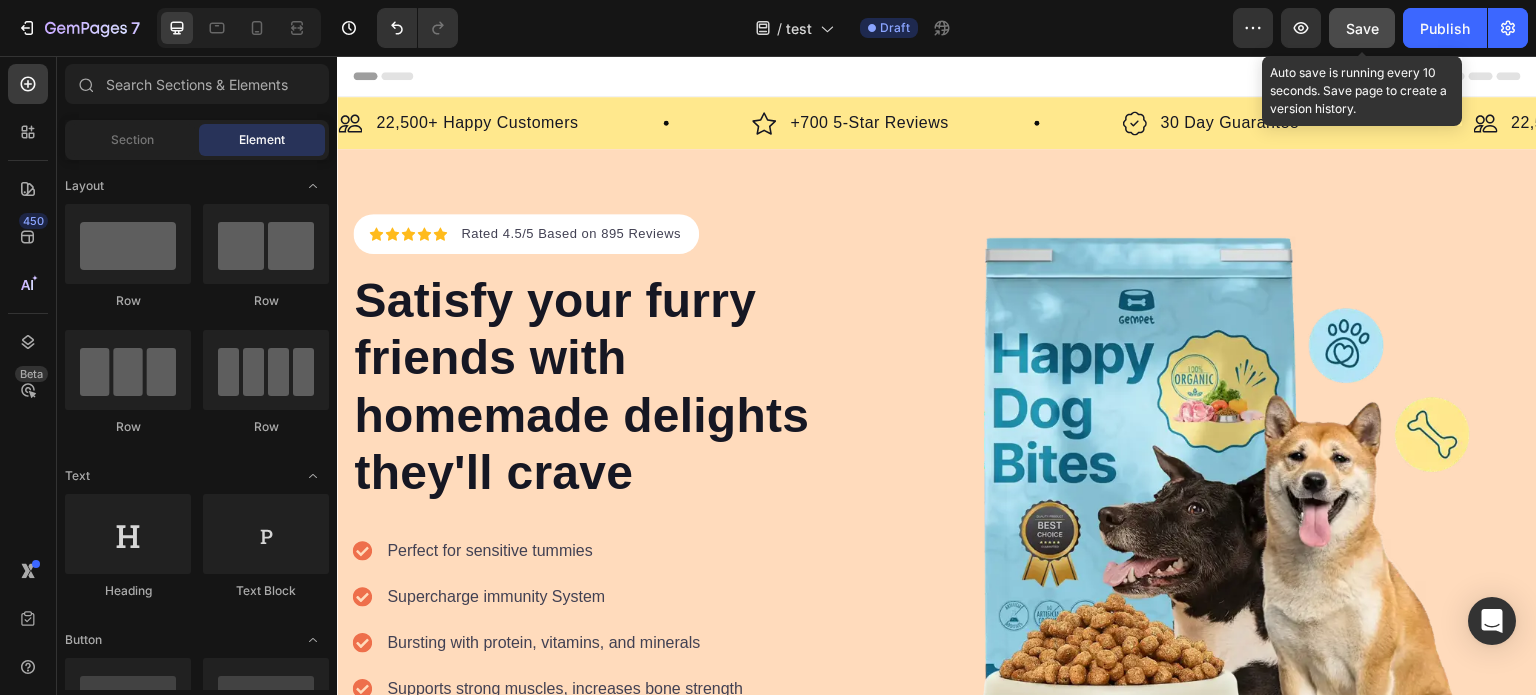 click on "Save" 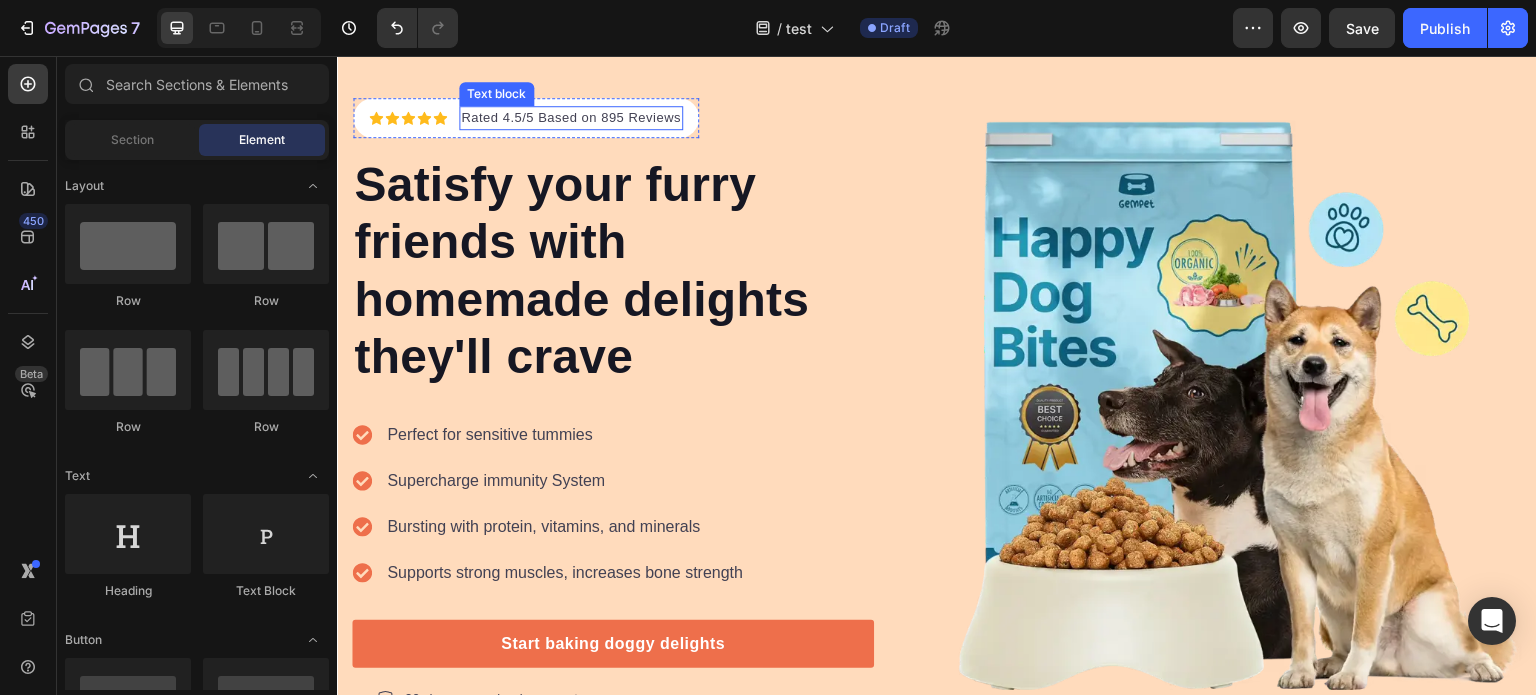 scroll, scrollTop: 0, scrollLeft: 0, axis: both 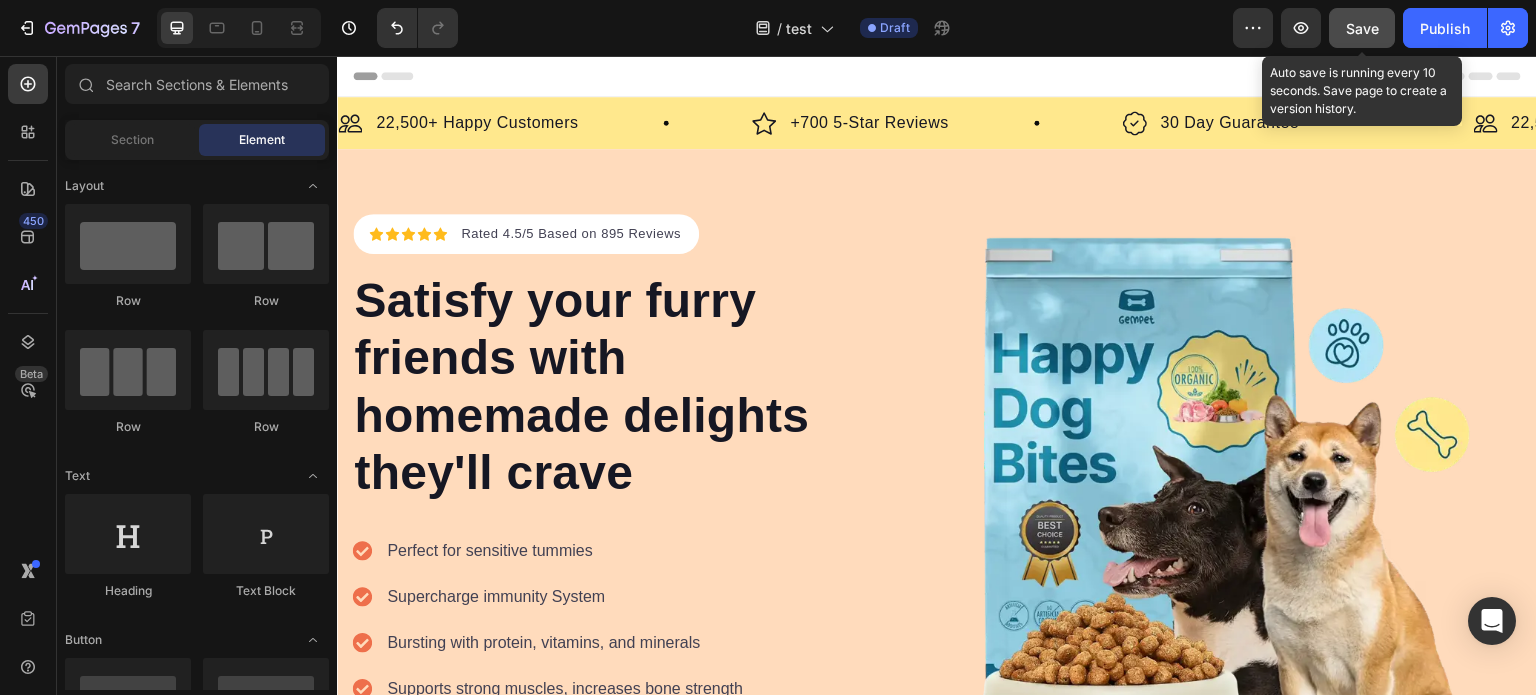 click on "Save" at bounding box center (1362, 28) 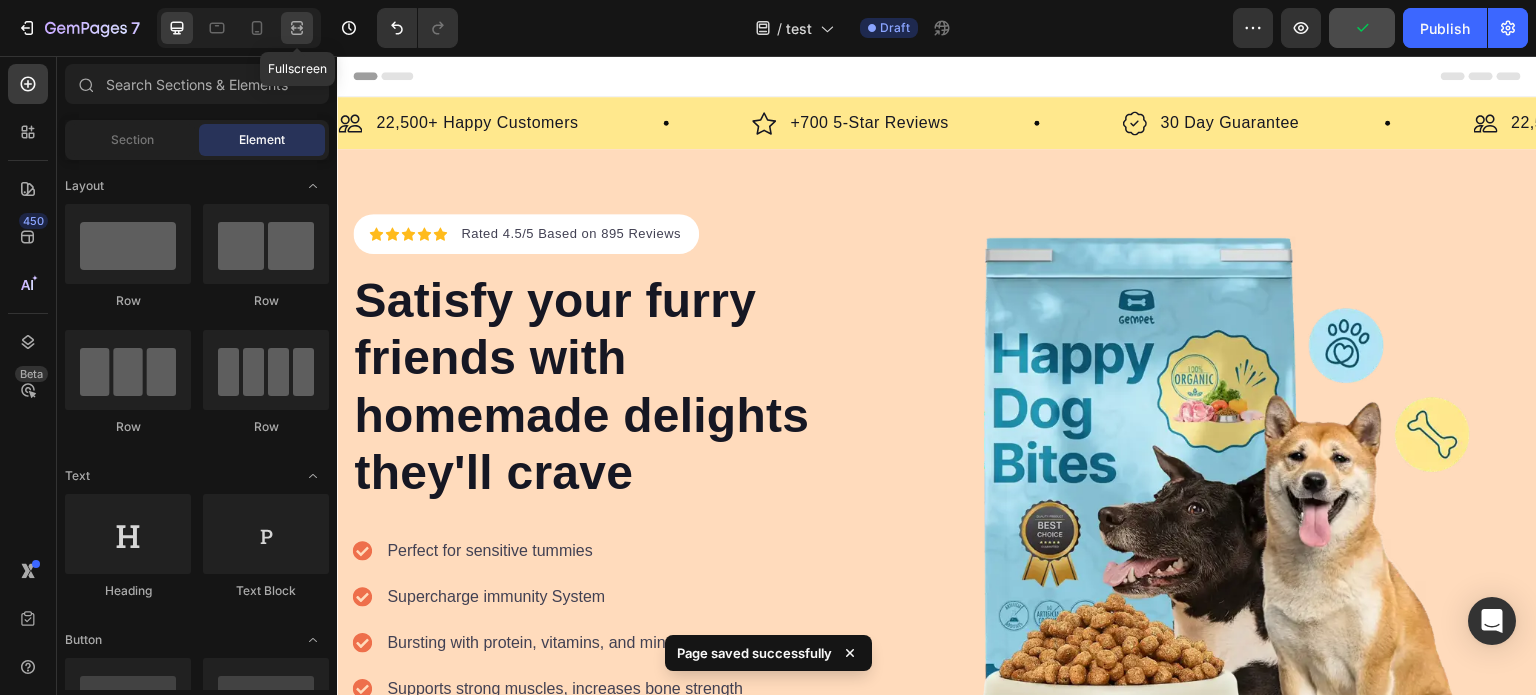 click 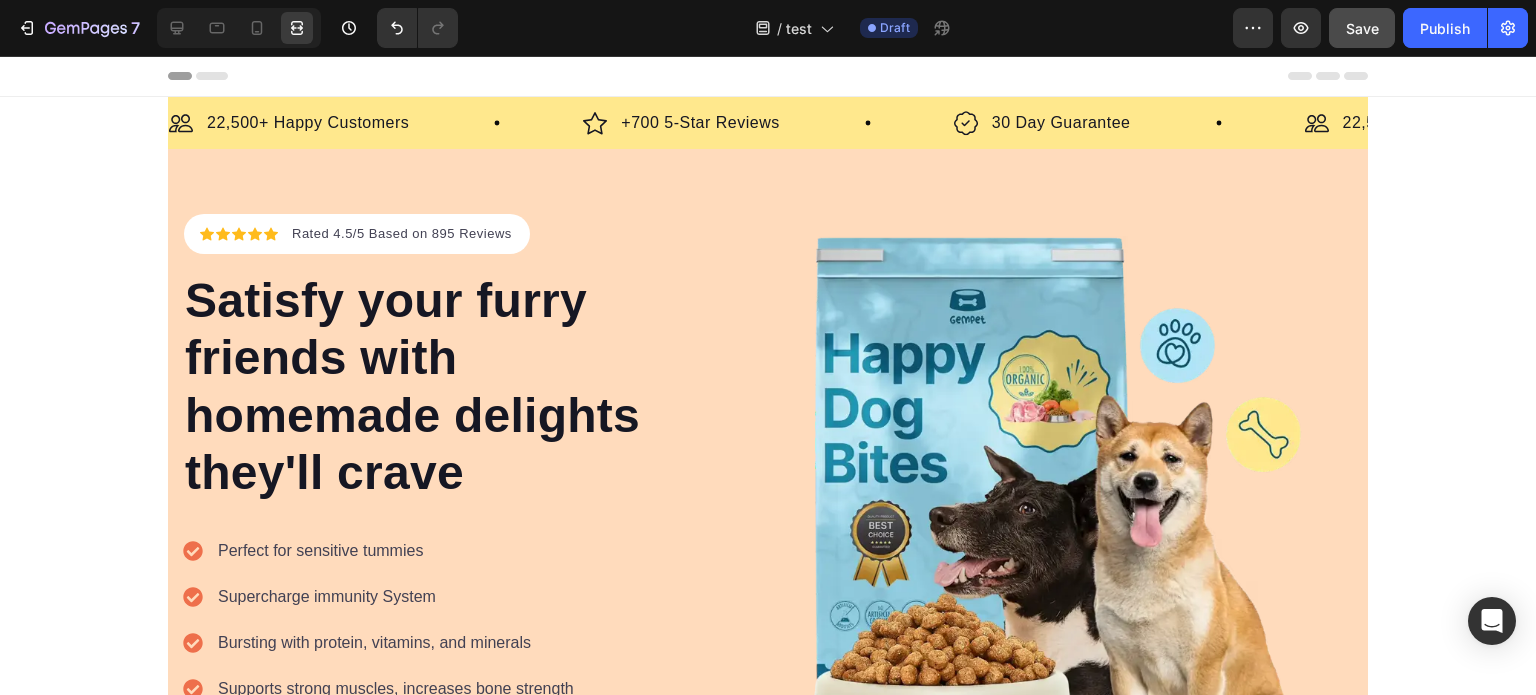 click on "Image 22,500+ Happy Customers Text Block Row
Image +700 5-Star Reviews Text Block Row
Image 30 Day Guarantee Text Block Row
Image 22,500+ Happy Customers Text Block Row
Image +700 5-Star Reviews Text Block Row
Image 30 Day Guarantee Text Block Row
Image 22,500+ Happy Customers Text Block Row
Image +700 5-Star Reviews Text Block Row
Image 30 Day Guarantee Text Block Row
Image 22,500+ Happy Customers Text Block Row
Image +700 5-Star Reviews Text Block Row
Image 30 Day Guarantee Text Block Row
Image 22,500+ Happy Customers Text Block Row
Image +700 5-Star Reviews Text Block Row
Image 30 Day Guarantee Text Block Row
Image 22,500+ Happy Customers Text Block Row
Image +700 5-Star Reviews Text Block Row
Image 30 Day Guarantee Text Block Row Marquee" at bounding box center (768, 494) 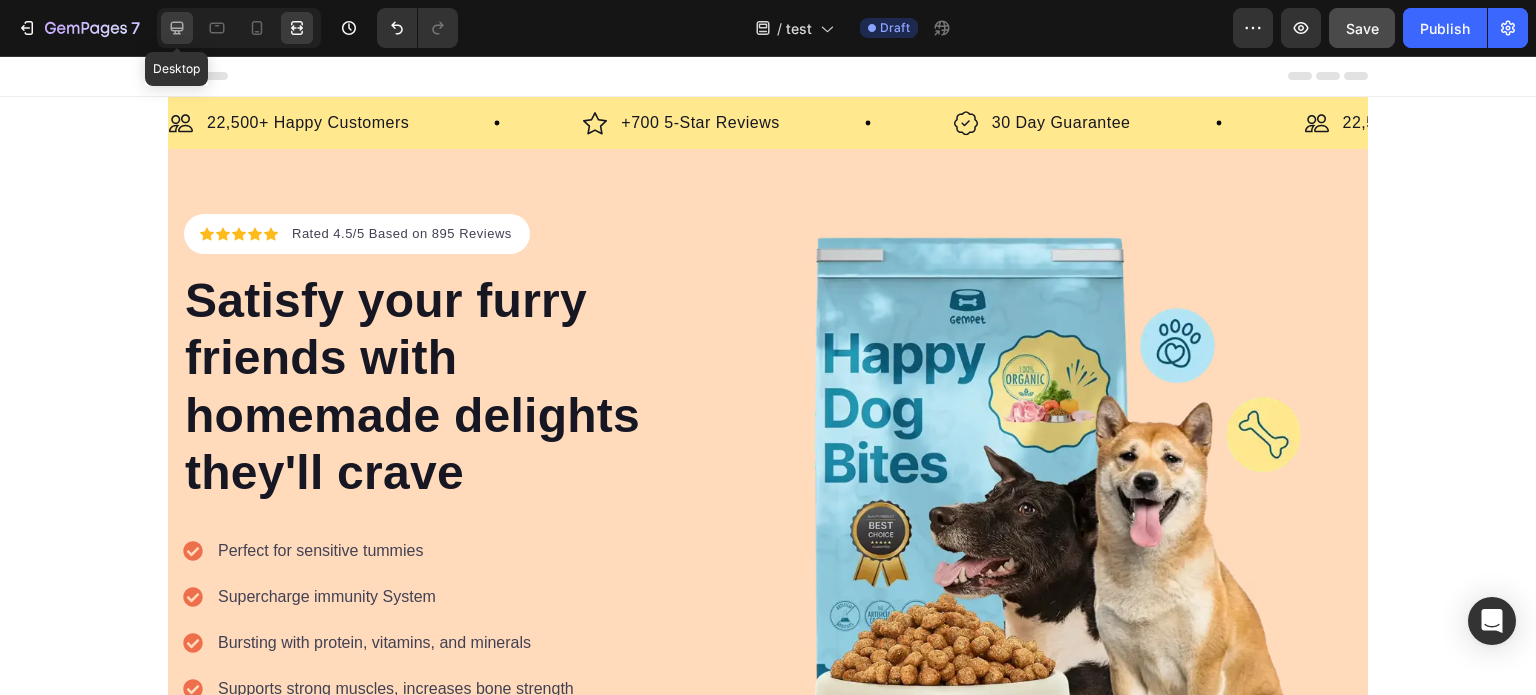 click 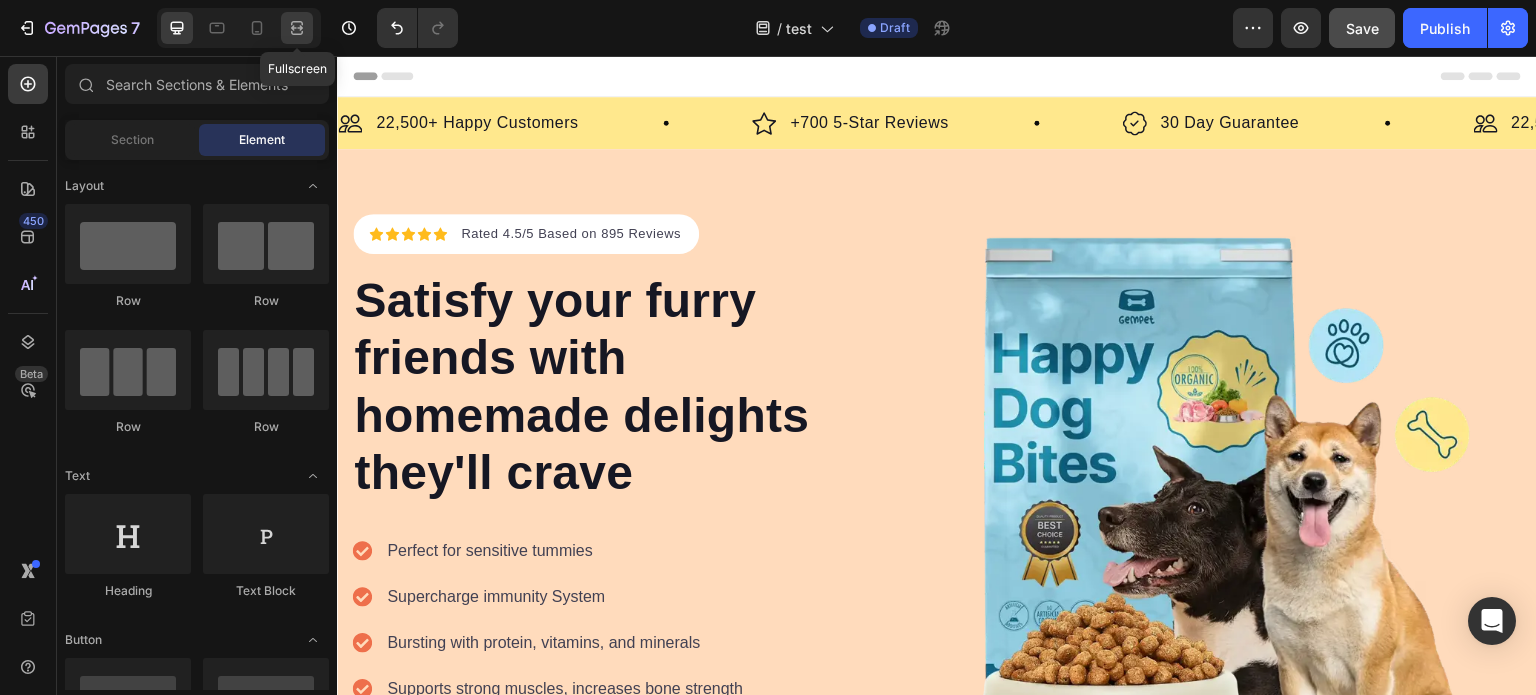click 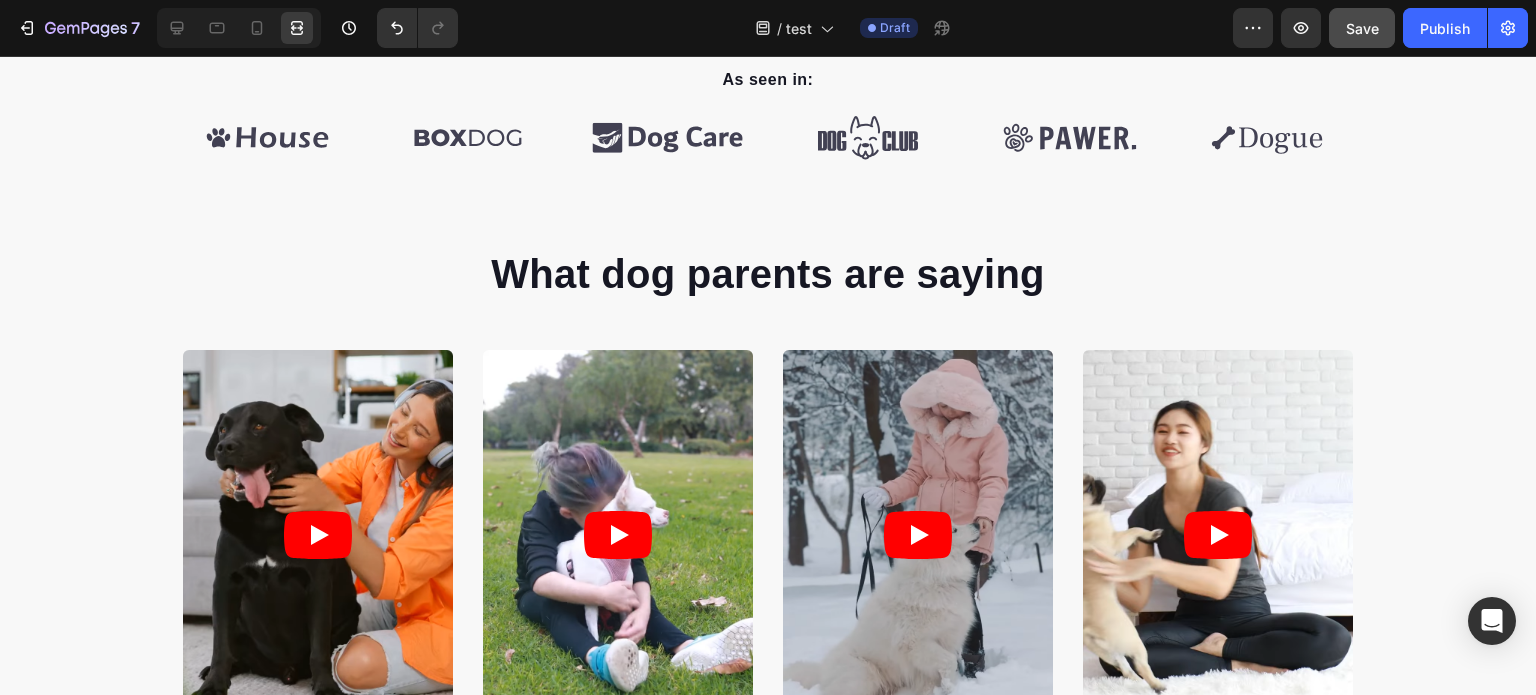 scroll, scrollTop: 0, scrollLeft: 0, axis: both 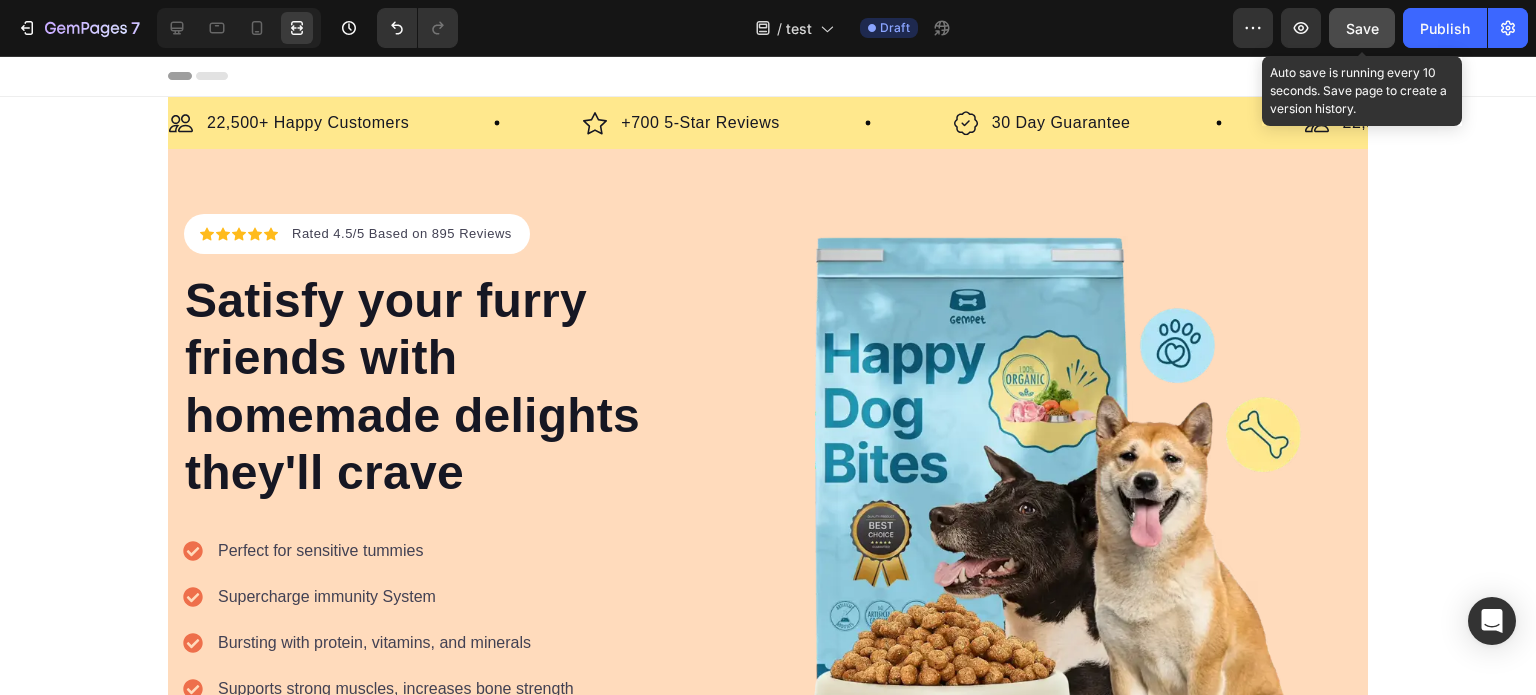 click on "Save" at bounding box center (1362, 28) 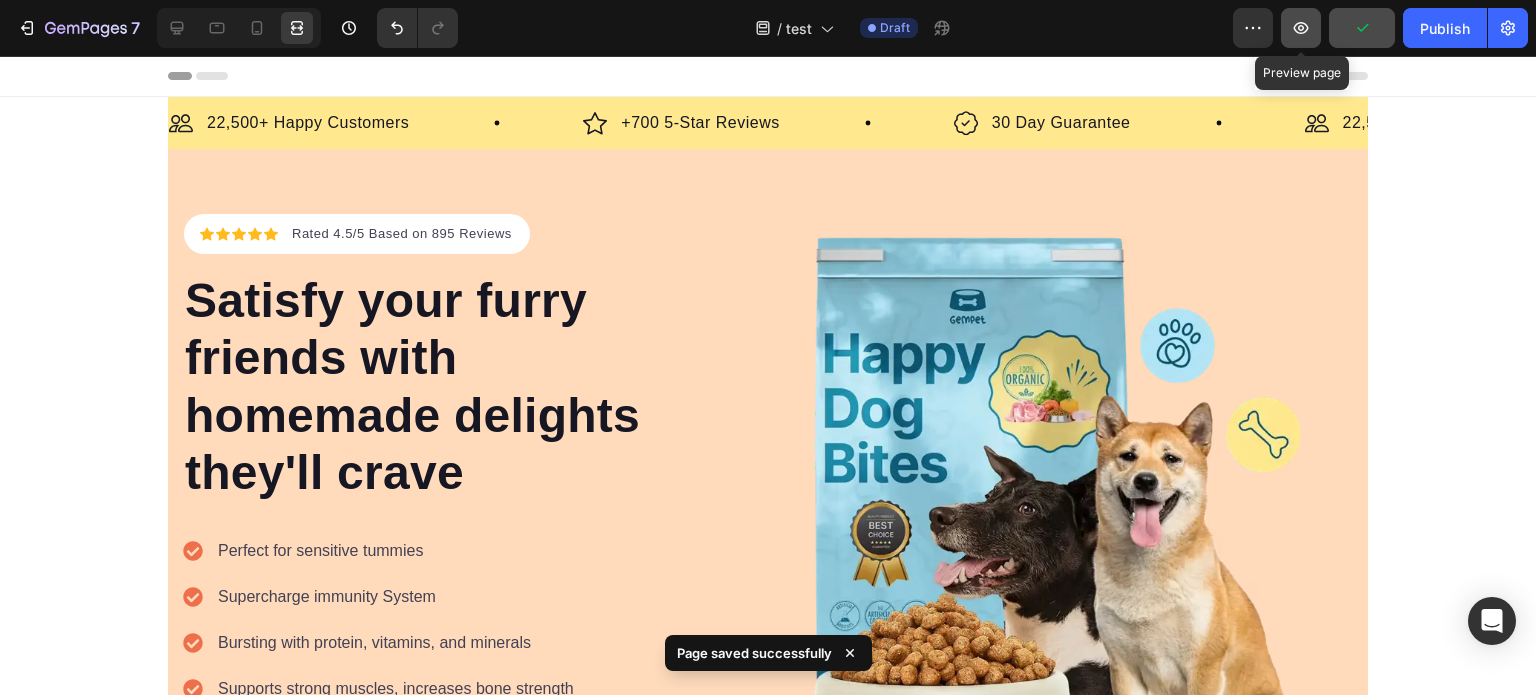 click 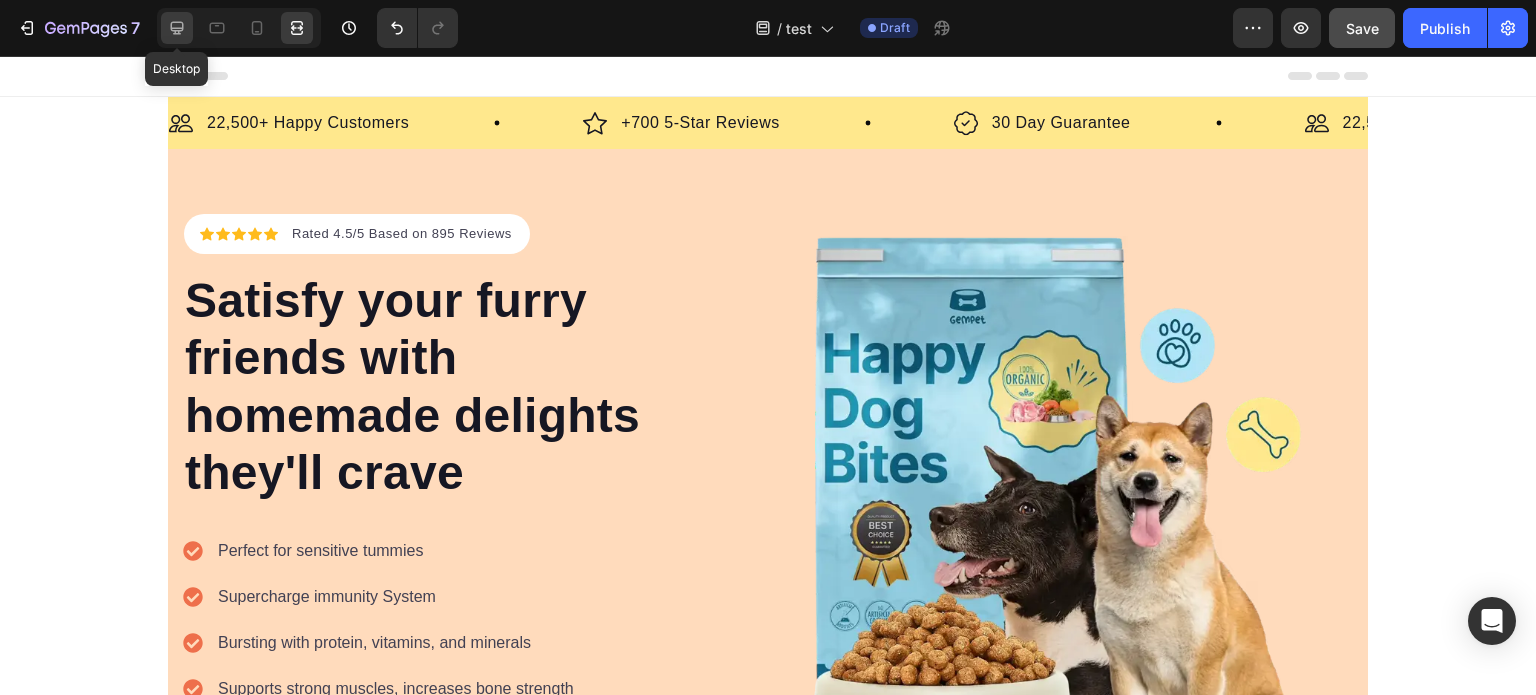 click 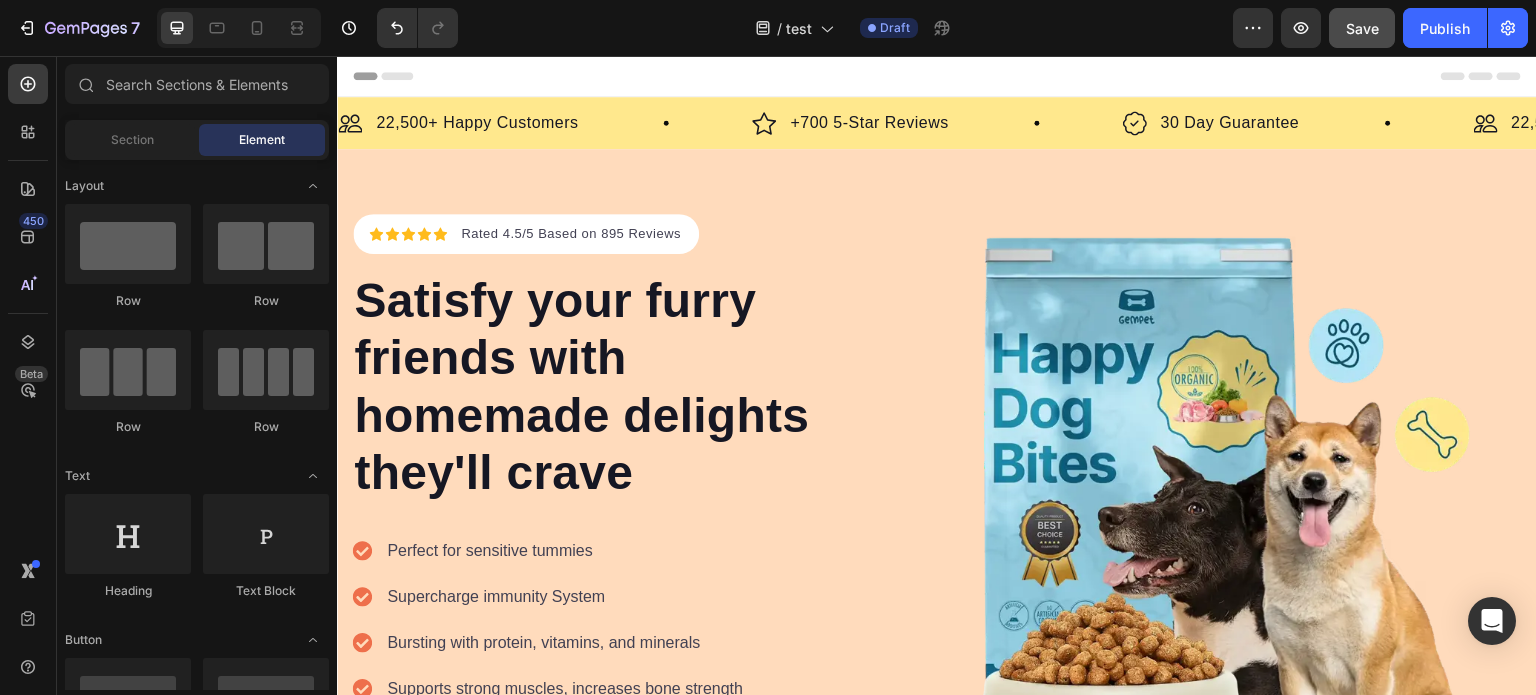 click on "/  test Draft" 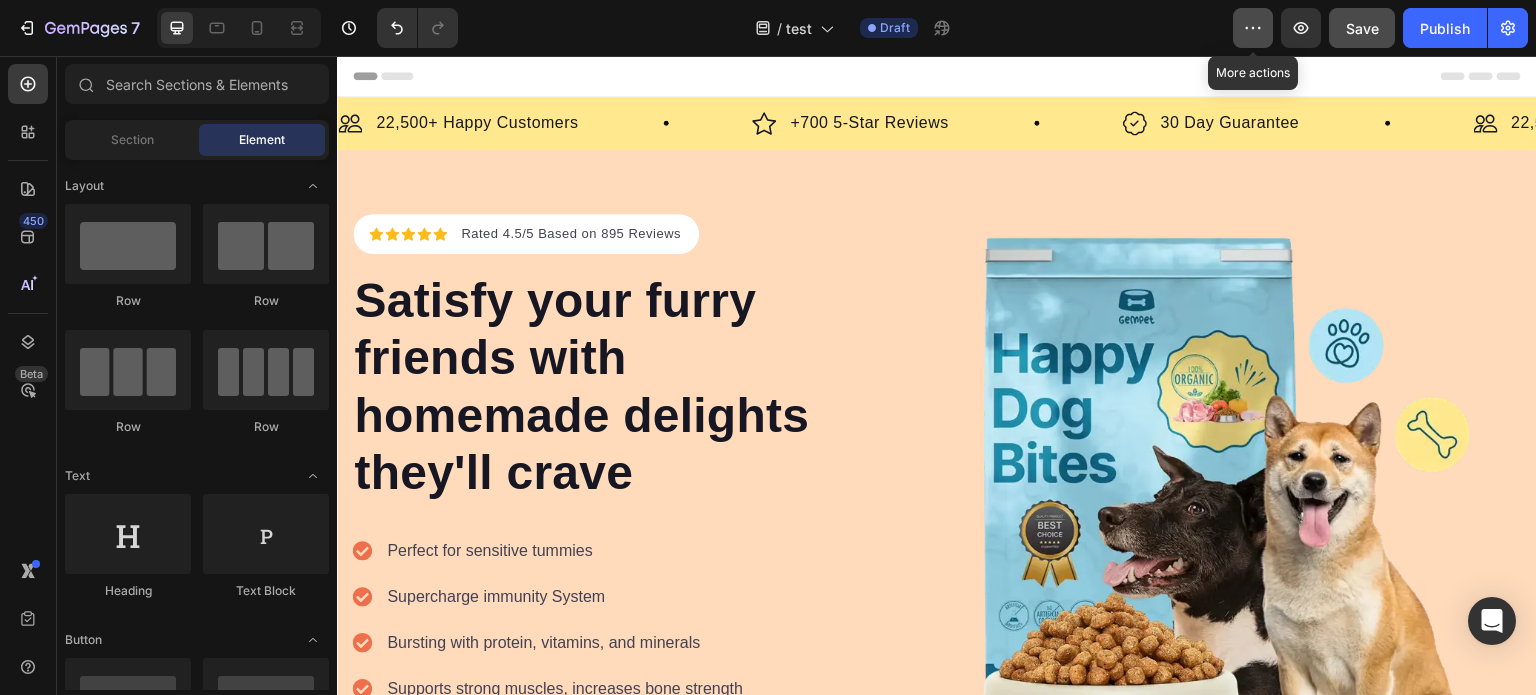 click 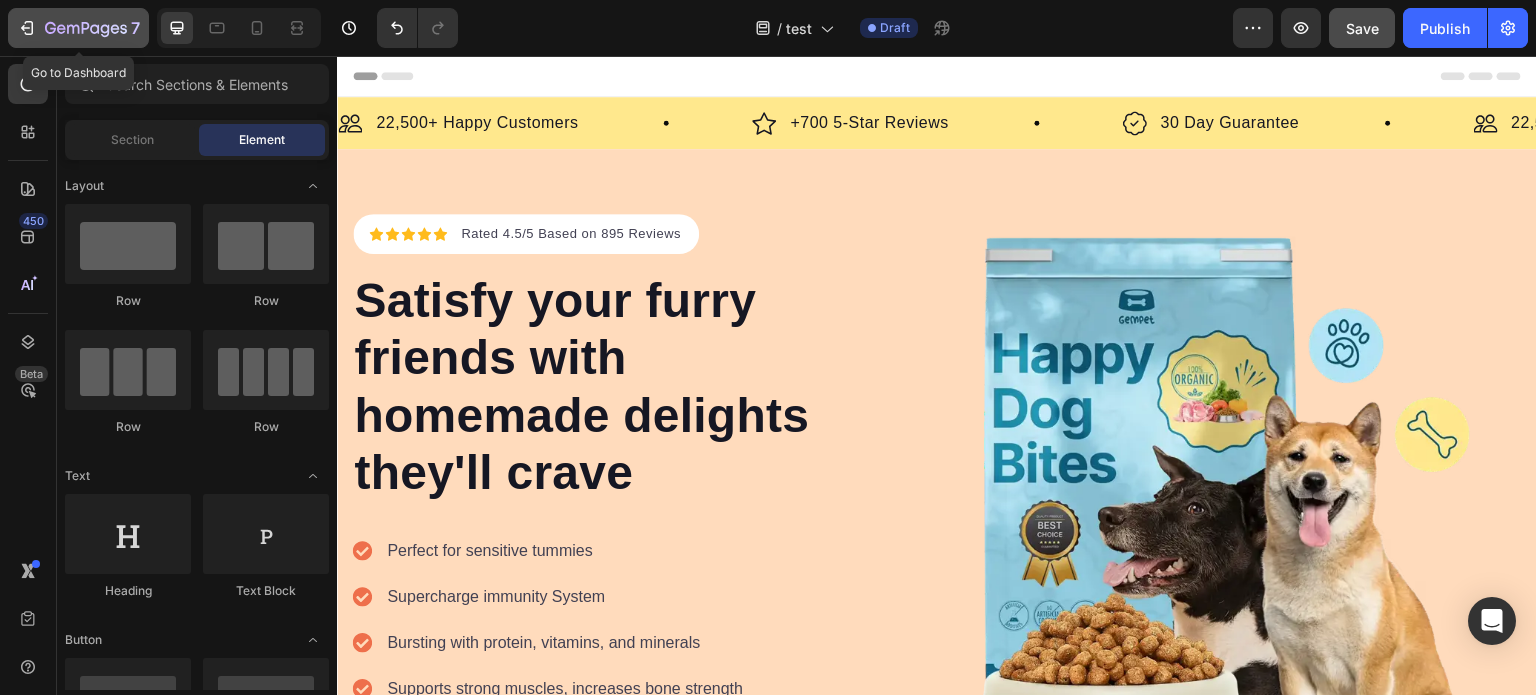 click 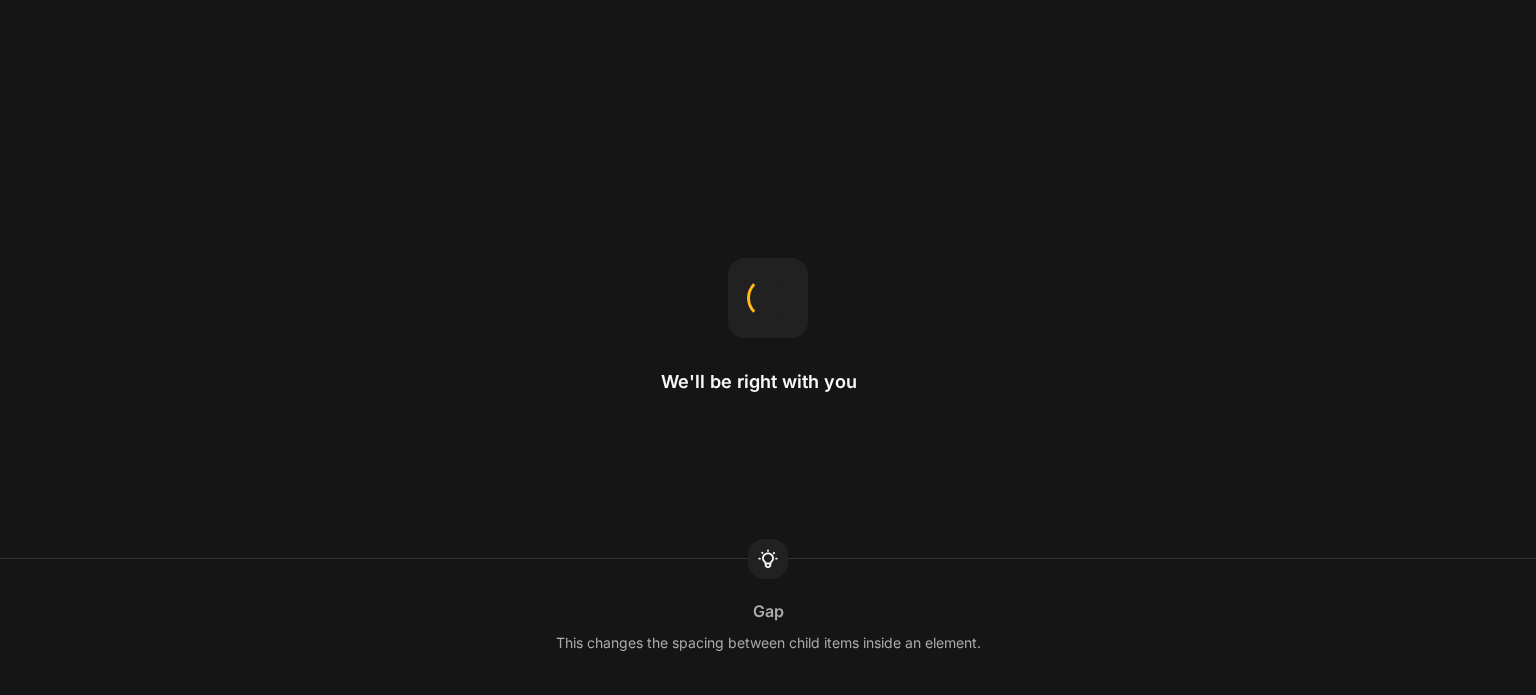 scroll, scrollTop: 0, scrollLeft: 0, axis: both 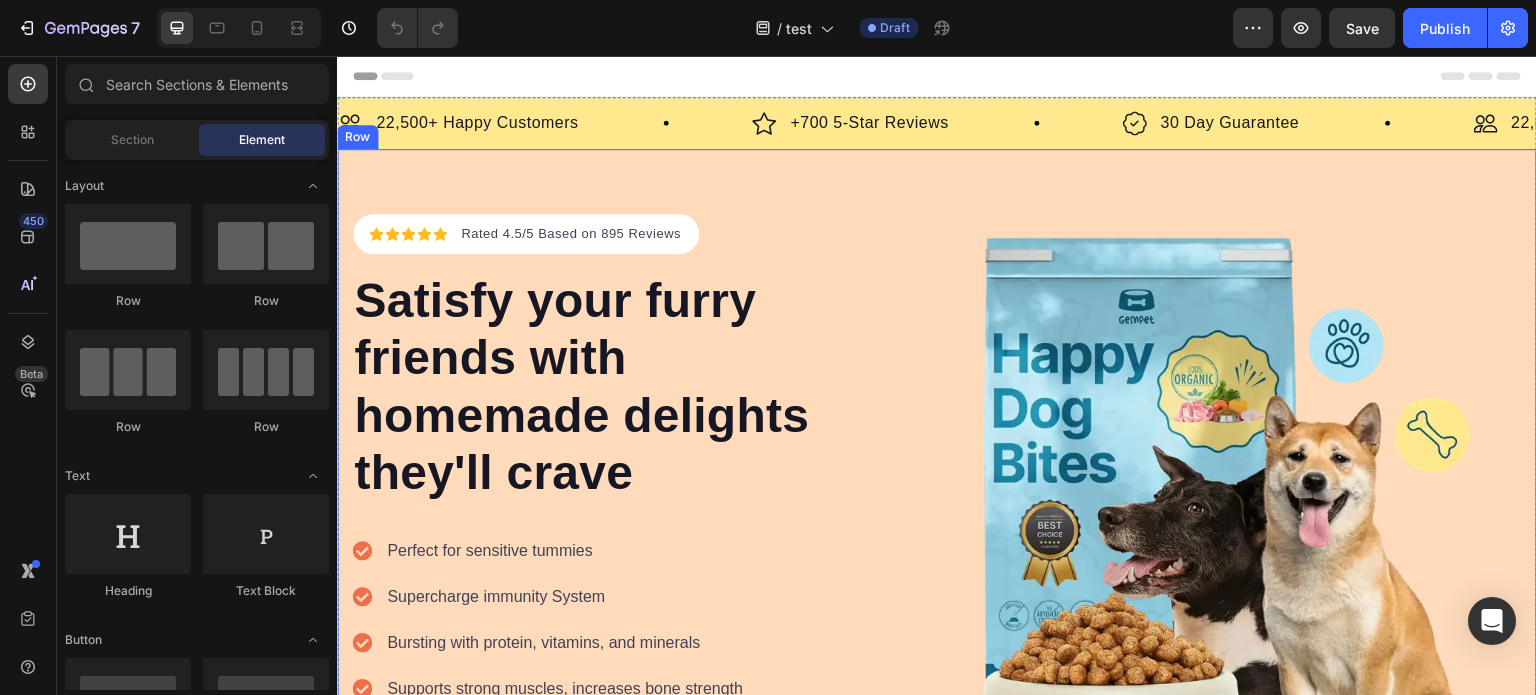 click on "Icon Icon Icon Icon Icon Icon List Hoz Rated 4.5/5 Based on 895 Reviews Text block Row Satisfy your furry friends with homemade delights they'll crave Heading Perfect for sensitive tummies Supercharge immunity System Bursting with protein, vitamins, and minerals Supports strong muscles, increases bone strength Item list Start baking doggy delights Button
30-day money back guarantee Item list Image Row Row Image Row Row" at bounding box center [937, 520] 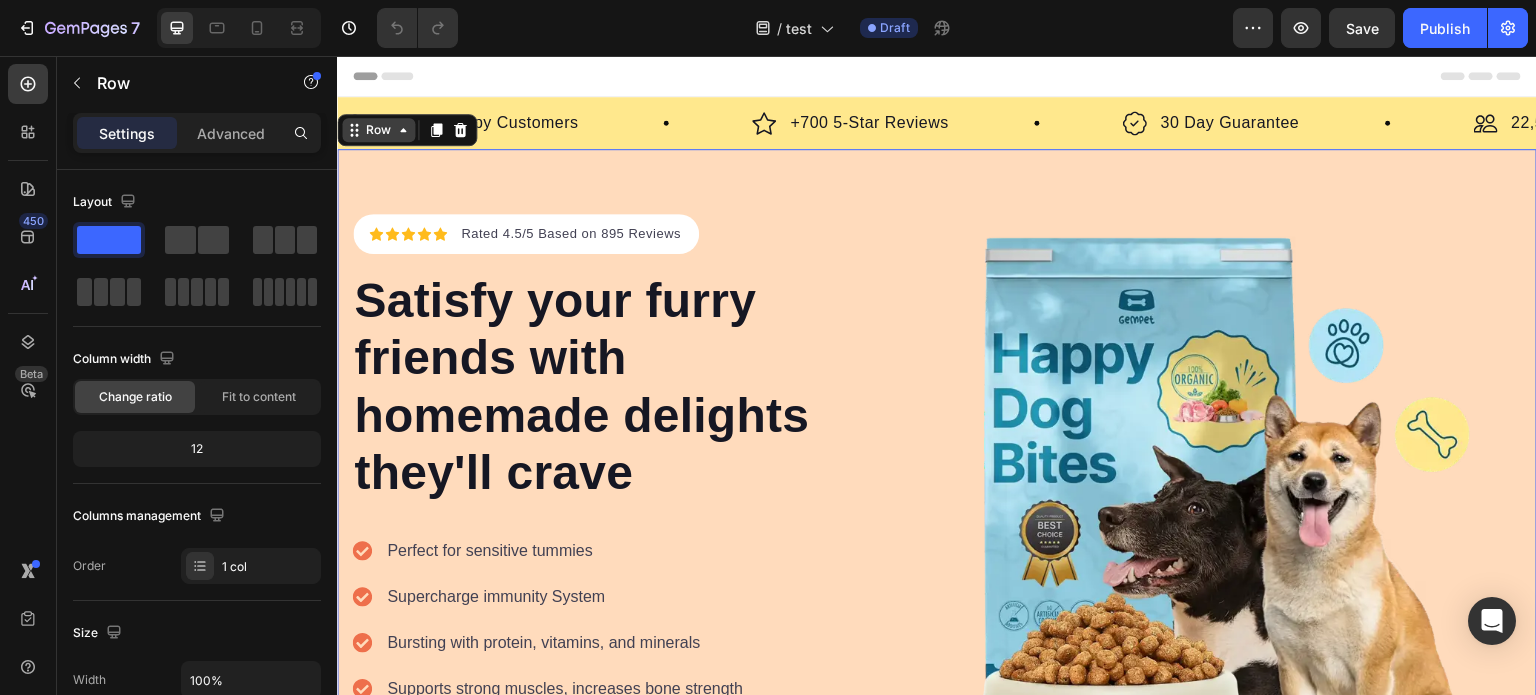 click on "Image 22,500+ Happy Customers Text Block Row
Image +700 5-Star Reviews Text Block Row
Image 30 Day Guarantee Text Block Row
Image 22,500+ Happy Customers Text Block Row
Image +700 5-Star Reviews Text Block Row
Image 30 Day Guarantee Text Block Row
Image 22,500+ Happy Customers Text Block Row
Image +700 5-Star Reviews Text Block Row
Image 30 Day Guarantee Text Block Row
Image 22,500+ Happy Customers Text Block Row
Image +700 5-Star Reviews Text Block Row
Image 30 Day Guarantee Text Block Row
Image 22,500+ Happy Customers Text Block Row
Image +700 5-Star Reviews Text Block Row
Image 30 Day Guarantee Text Block Row
Image 22,500+ Happy Customers Text Block Row
Image +700 5-Star Reviews Text Block Row
Image 30 Day Guarantee Text Block Row Marquee" at bounding box center [937, 494] 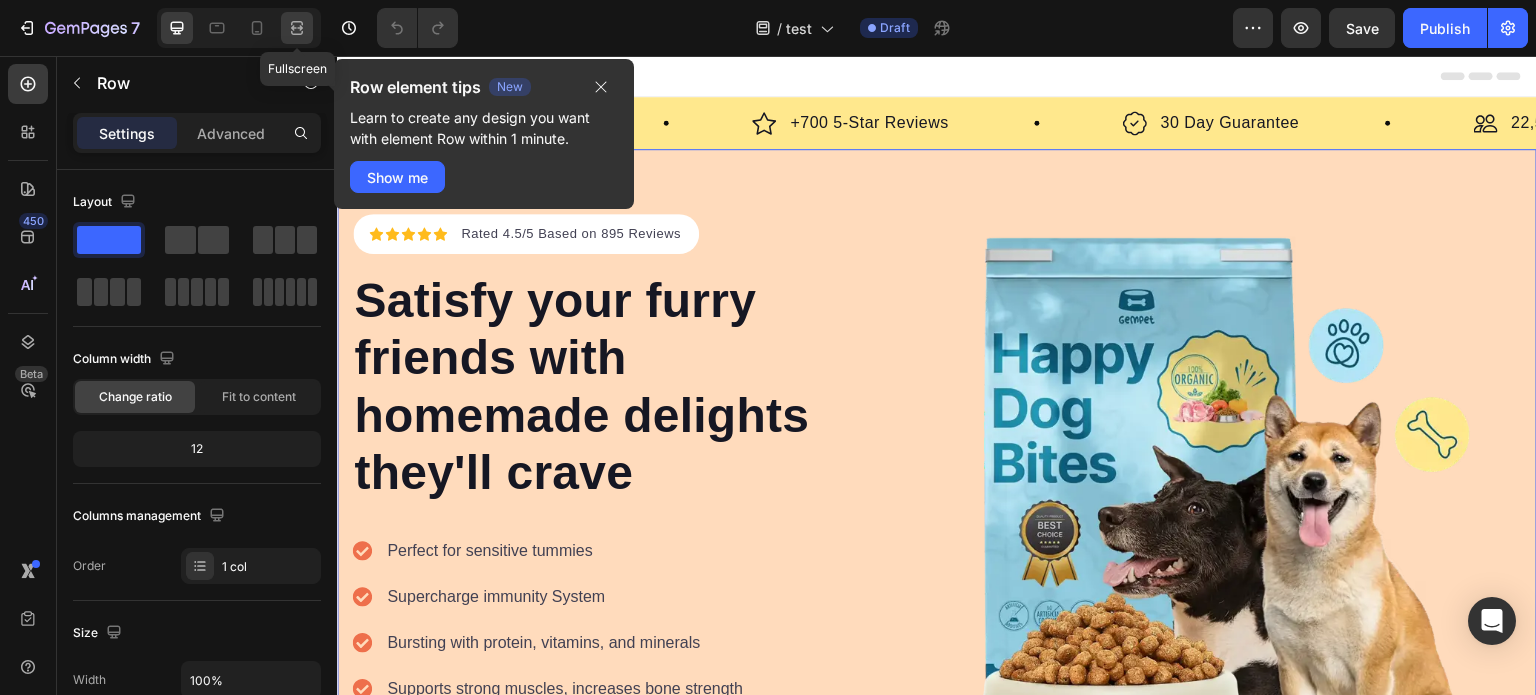 click 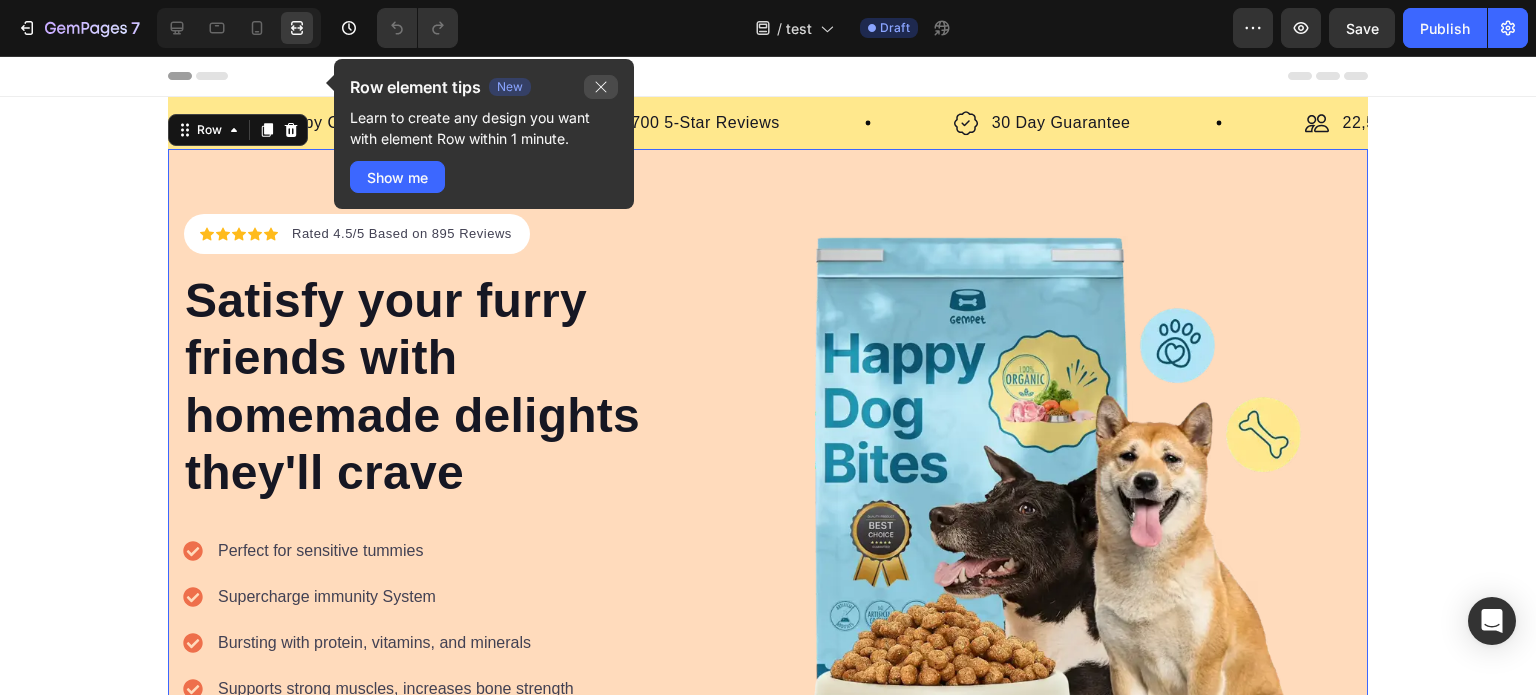 click at bounding box center [601, 87] 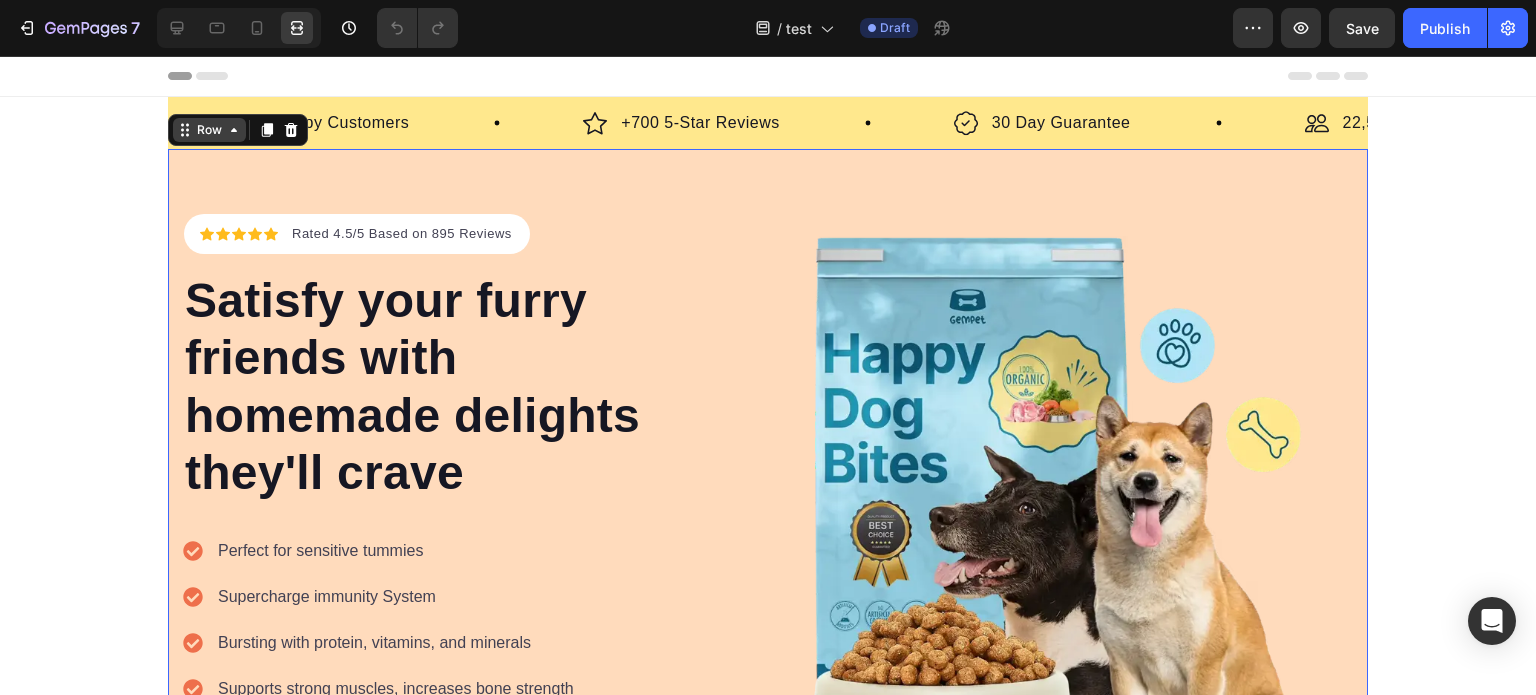 click on "Image 22,500+ Happy Customers Text Block Row
Image +700 5-Star Reviews Text Block Row
Image 30 Day Guarantee Text Block Row
Image 22,500+ Happy Customers Text Block Row
Image +700 5-Star Reviews Text Block Row
Image 30 Day Guarantee Text Block Row
Image 22,500+ Happy Customers Text Block Row
Image +700 5-Star Reviews Text Block Row
Image 30 Day Guarantee Text Block Row
Image 22,500+ Happy Customers Text Block Row
Image +700 5-Star Reviews Text Block Row
Image 30 Day Guarantee Text Block Row
Image 22,500+ Happy Customers Text Block Row
Image +700 5-Star Reviews Text Block Row
Image 30 Day Guarantee Text Block Row
Image 22,500+ Happy Customers Text Block Row
Image +700 5-Star Reviews Text Block Row
Image 30 Day Guarantee Text Block Row Marquee" at bounding box center [768, 494] 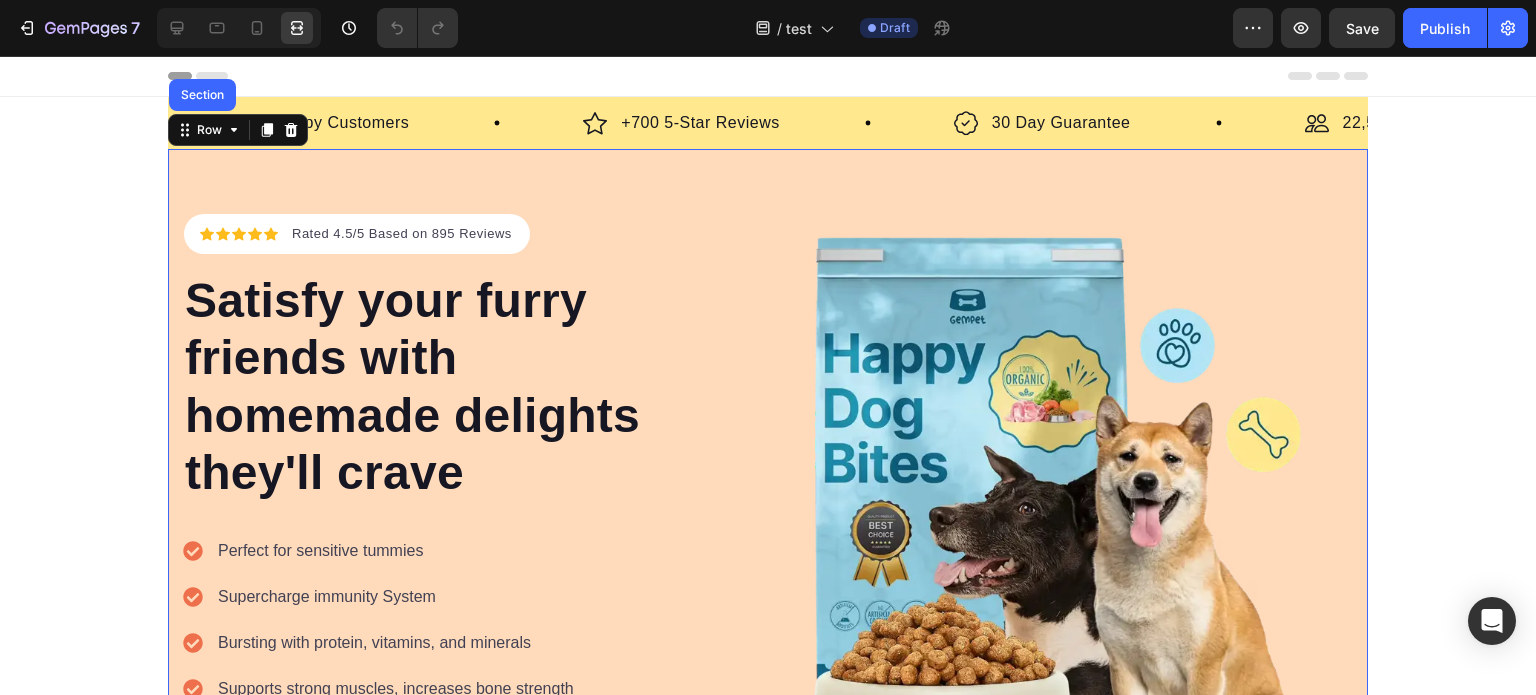 click on "Image 22,500+ Happy Customers Text Block Row
Image +700 5-Star Reviews Text Block Row
Image 30 Day Guarantee Text Block Row
Image 22,500+ Happy Customers Text Block Row
Image +700 5-Star Reviews Text Block Row
Image 30 Day Guarantee Text Block Row
Image 22,500+ Happy Customers Text Block Row
Image +700 5-Star Reviews Text Block Row
Image 30 Day Guarantee Text Block Row
Image 22,500+ Happy Customers Text Block Row
Image +700 5-Star Reviews Text Block Row
Image 30 Day Guarantee Text Block Row
Image 22,500+ Happy Customers Text Block Row
Image +700 5-Star Reviews Text Block Row
Image 30 Day Guarantee Text Block Row
Image 22,500+ Happy Customers Text Block Row
Image +700 5-Star Reviews Text Block Row
Image 30 Day Guarantee Text Block Row Marquee" at bounding box center [768, 3422] 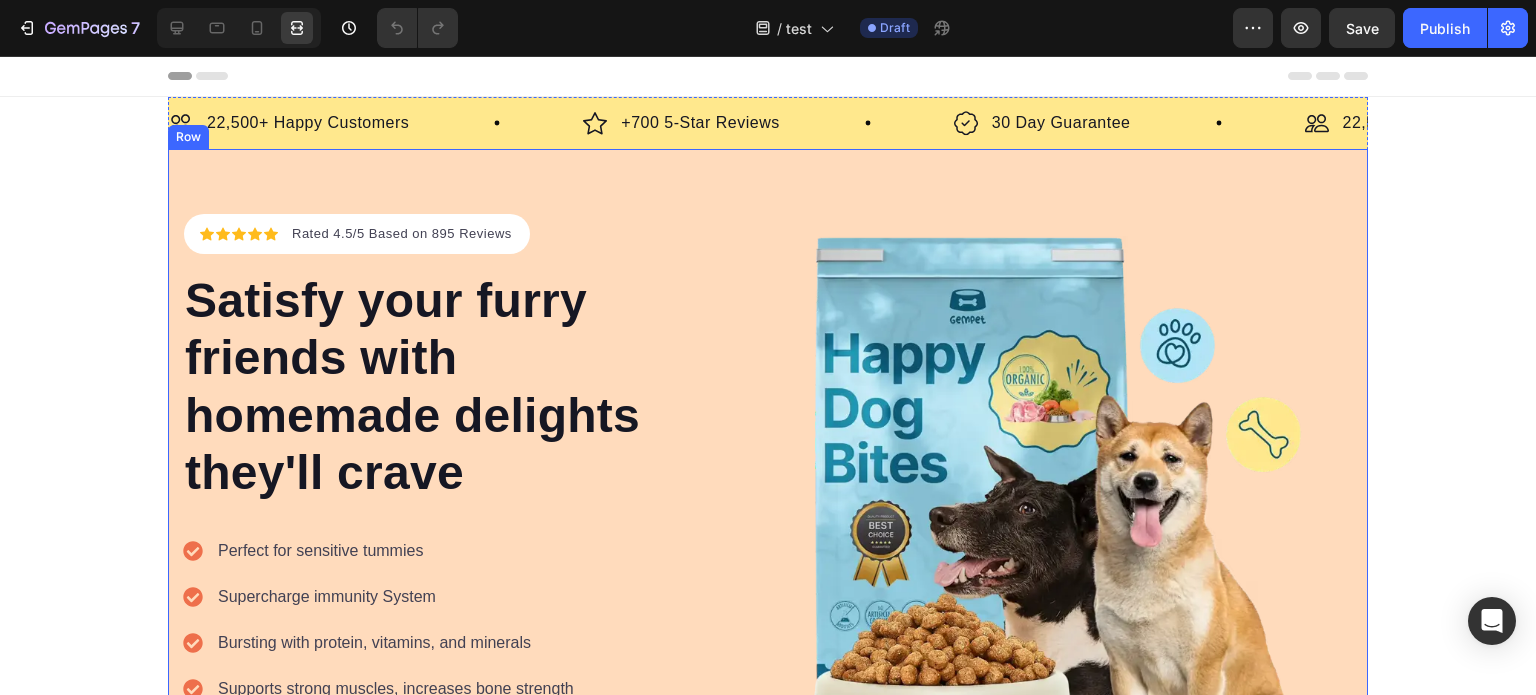 click on "Icon Icon Icon Icon Icon Icon List Hoz Rated 4.5/5 Based on 895 Reviews Text block Row Satisfy your furry friends with homemade delights they'll crave Heading Perfect for sensitive tummies Supercharge immunity System Bursting with protein, vitamins, and minerals Supports strong muscles, increases bone strength Item list Start baking doggy delights Button
30-day money back guarantee Item list Image Row Row Image Row Row" at bounding box center [768, 520] 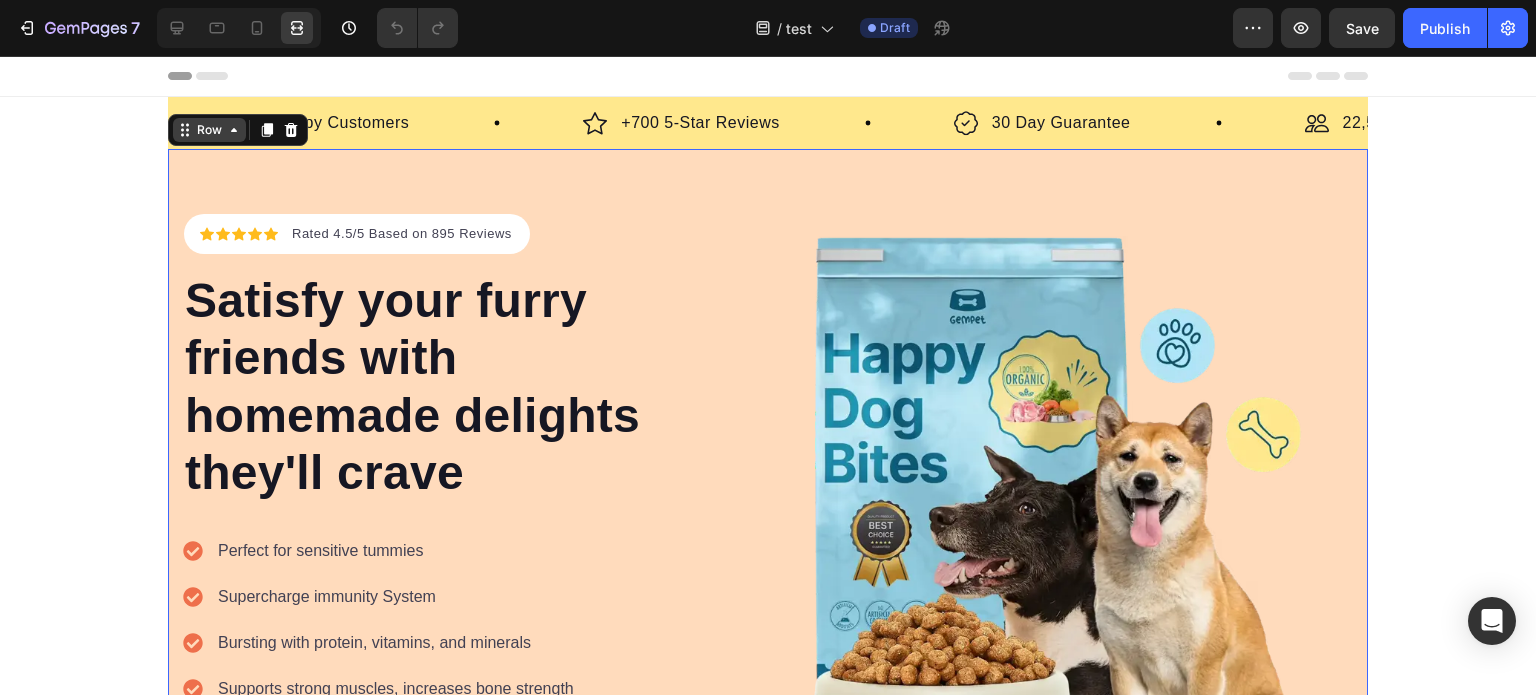 click on "Image 22,500+ Happy Customers Text Block Row
Image +700 5-Star Reviews Text Block Row
Image 30 Day Guarantee Text Block Row
Image 22,500+ Happy Customers Text Block Row
Image +700 5-Star Reviews Text Block Row
Image 30 Day Guarantee Text Block Row
Image 22,500+ Happy Customers Text Block Row
Image +700 5-Star Reviews Text Block Row
Image 30 Day Guarantee Text Block Row
Image 22,500+ Happy Customers Text Block Row
Image +700 5-Star Reviews Text Block Row
Image 30 Day Guarantee Text Block Row
Image 22,500+ Happy Customers Text Block Row
Image +700 5-Star Reviews Text Block Row
Image 30 Day Guarantee Text Block Row
Image 22,500+ Happy Customers Text Block Row
Image +700 5-Star Reviews Text Block Row
Image 30 Day Guarantee Text Block Row Marquee" at bounding box center (768, 494) 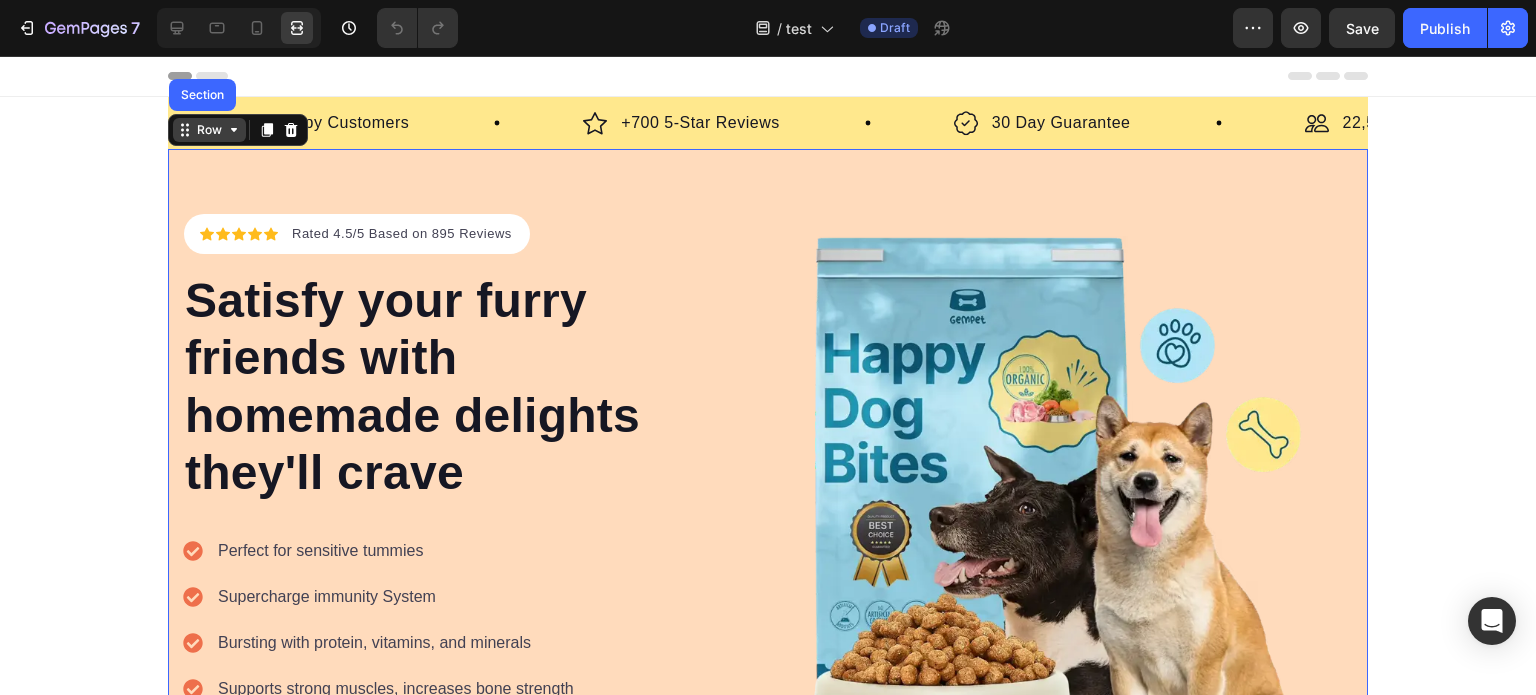 click 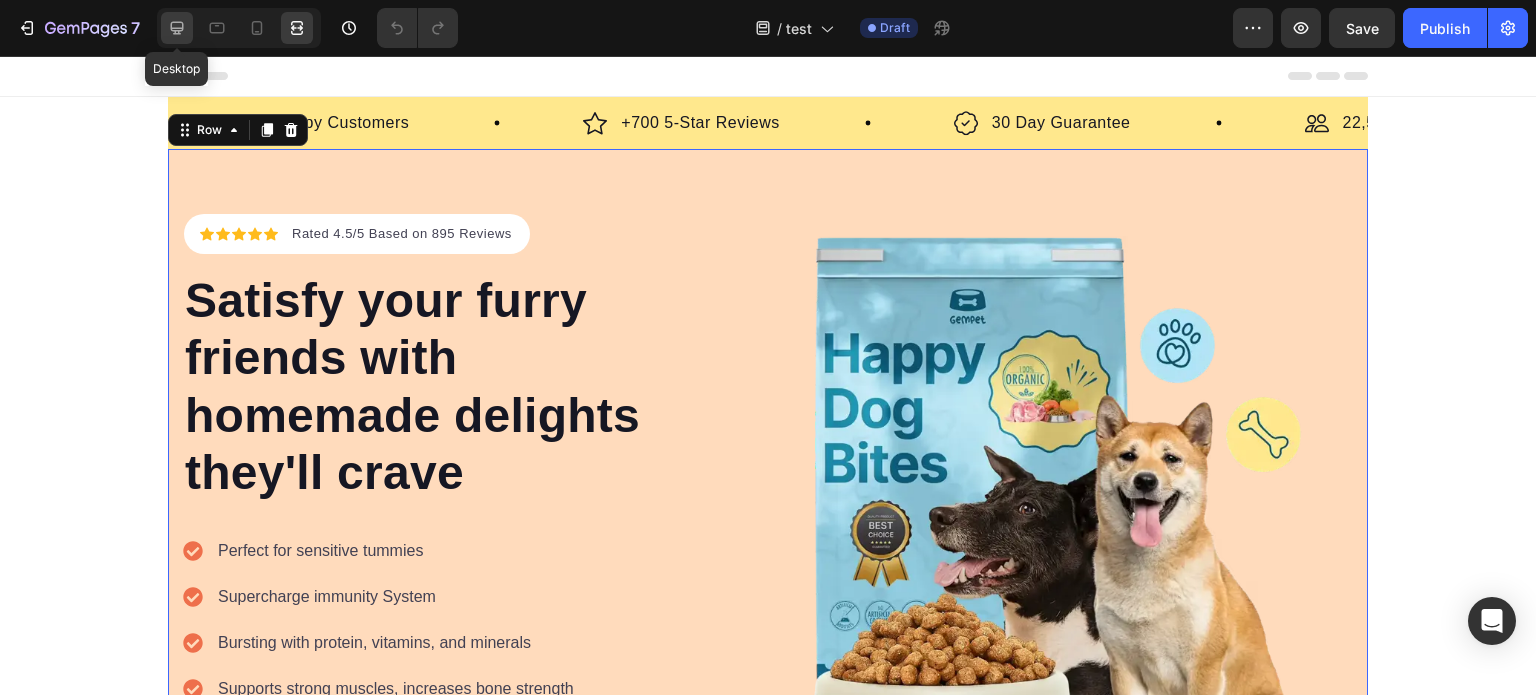click 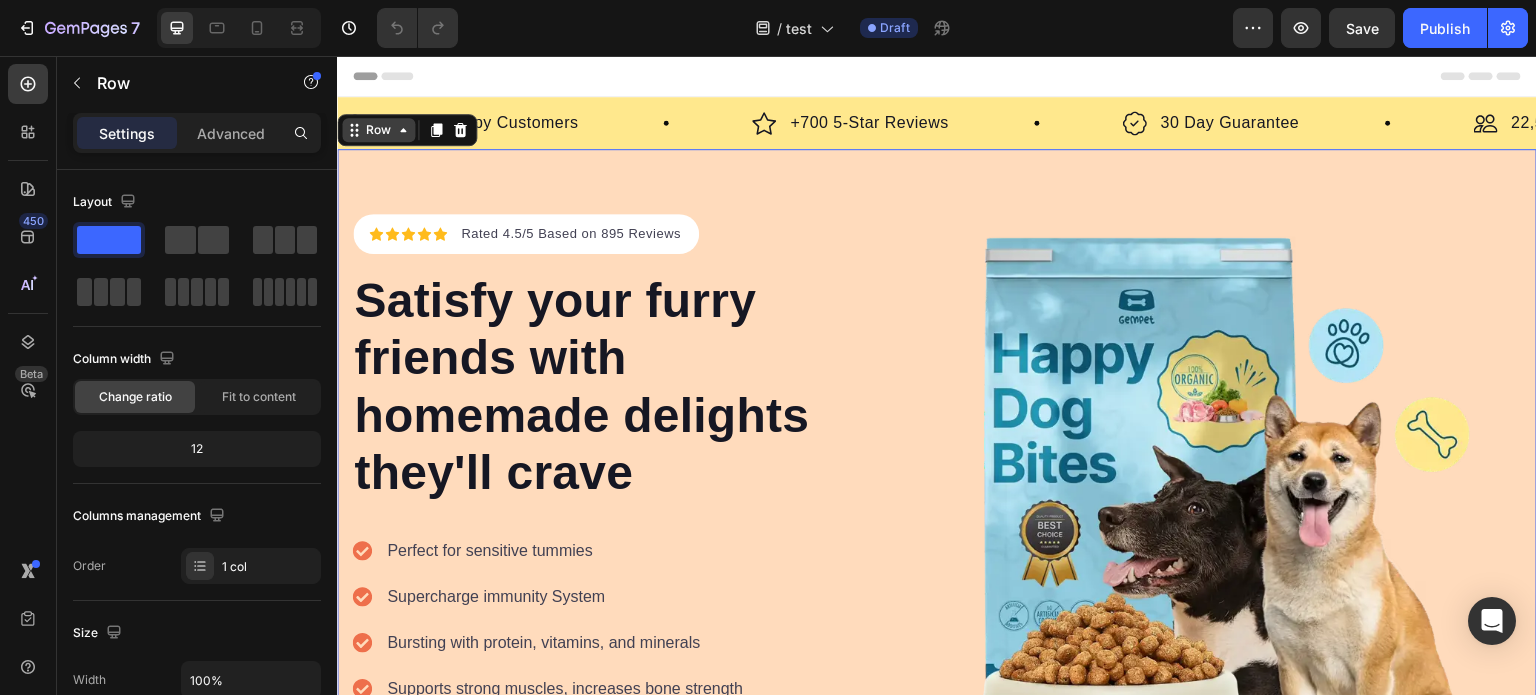 click on "Image 22,500+ Happy Customers Text Block Row
Image +700 5-Star Reviews Text Block Row
Image 30 Day Guarantee Text Block Row
Image 22,500+ Happy Customers Text Block Row
Image +700 5-Star Reviews Text Block Row
Image 30 Day Guarantee Text Block Row
Image 22,500+ Happy Customers Text Block Row
Image +700 5-Star Reviews Text Block Row
Image 30 Day Guarantee Text Block Row
Image 22,500+ Happy Customers Text Block Row
Image +700 5-Star Reviews Text Block Row
Image 30 Day Guarantee Text Block Row
Image 22,500+ Happy Customers Text Block Row
Image +700 5-Star Reviews Text Block Row
Image 30 Day Guarantee Text Block Row
Image 22,500+ Happy Customers Text Block Row
Image +700 5-Star Reviews Text Block Row
Image 30 Day Guarantee Text Block Row Marquee" at bounding box center [937, 494] 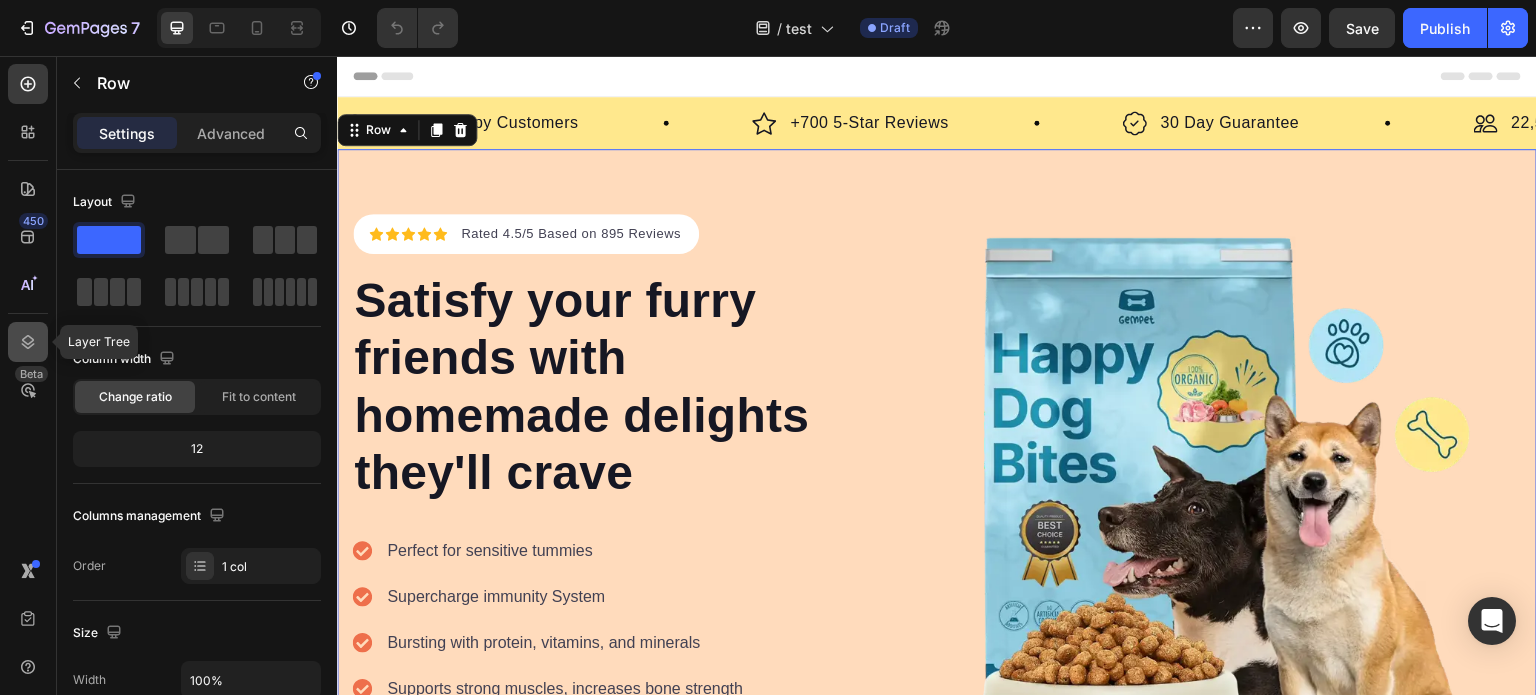click 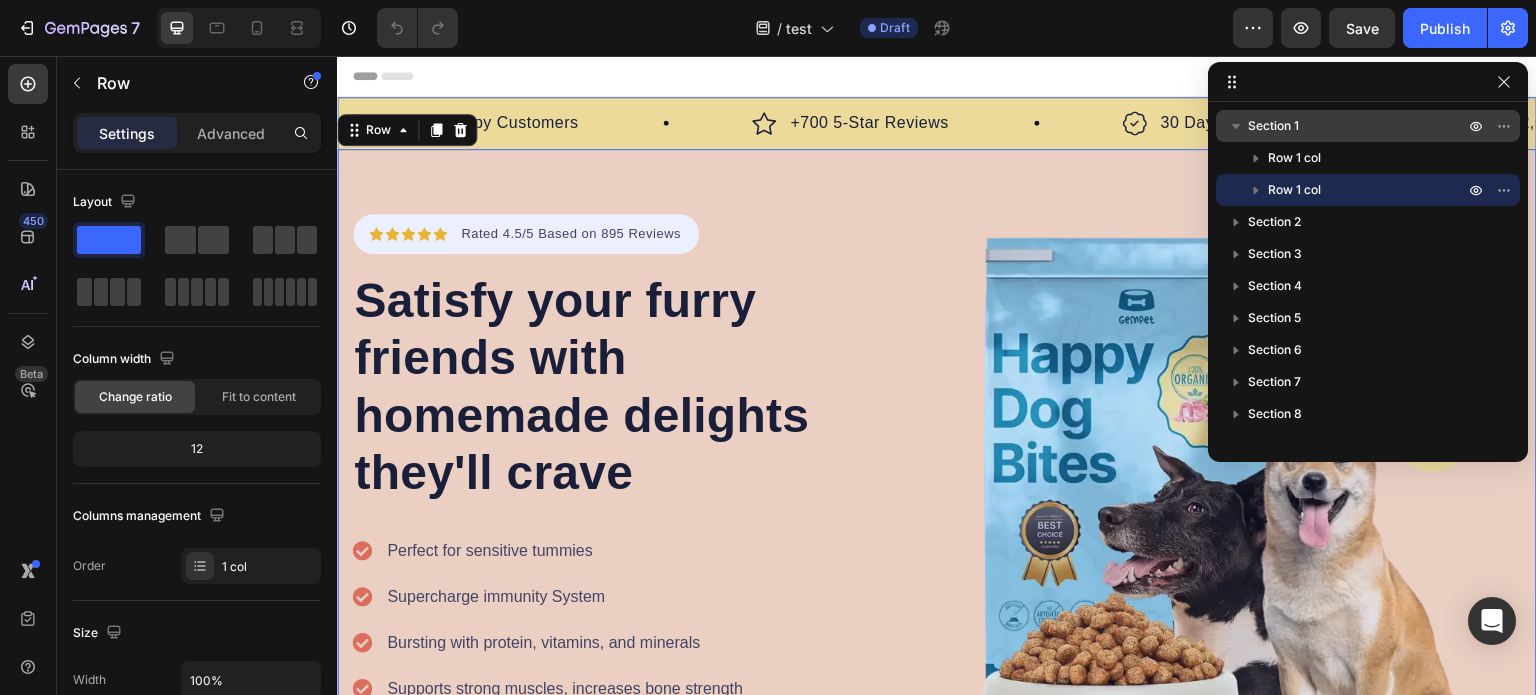 click on "Section 1" at bounding box center [1358, 126] 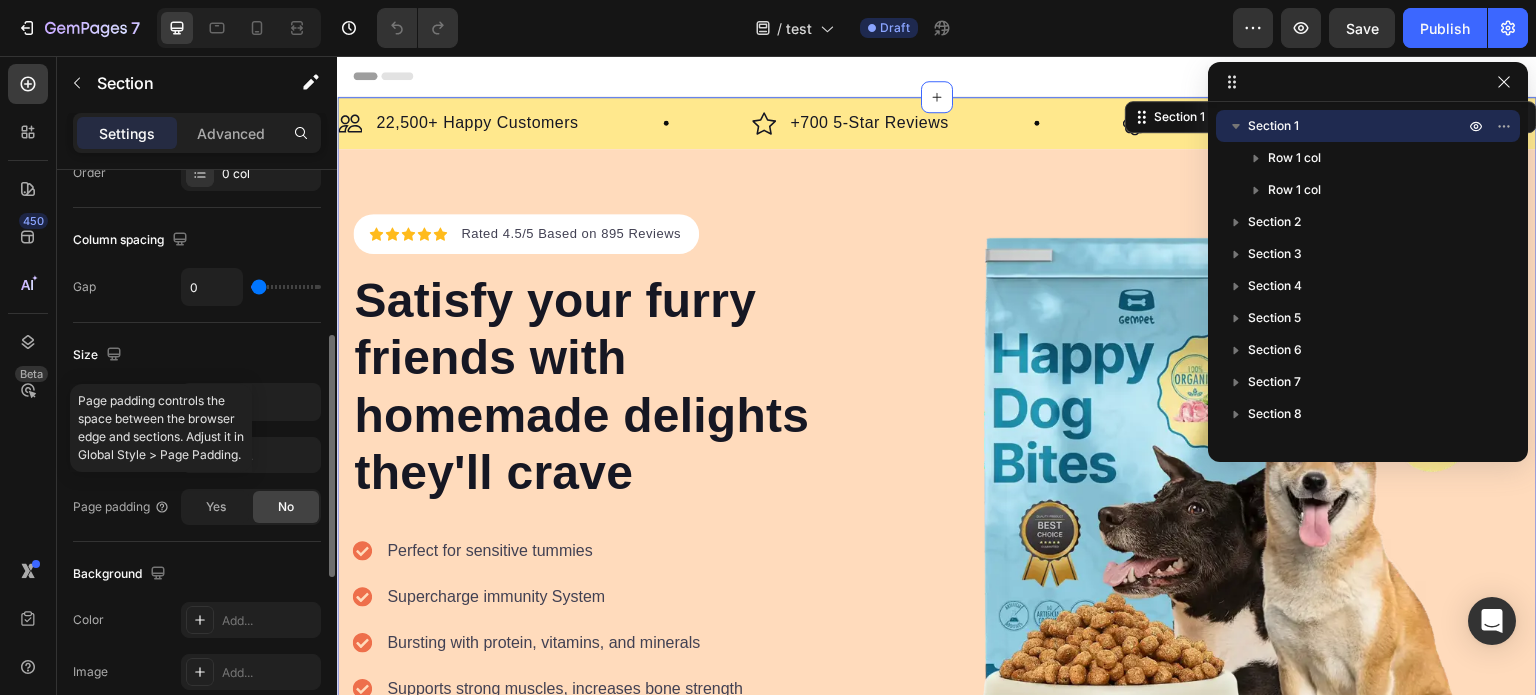 scroll, scrollTop: 357, scrollLeft: 0, axis: vertical 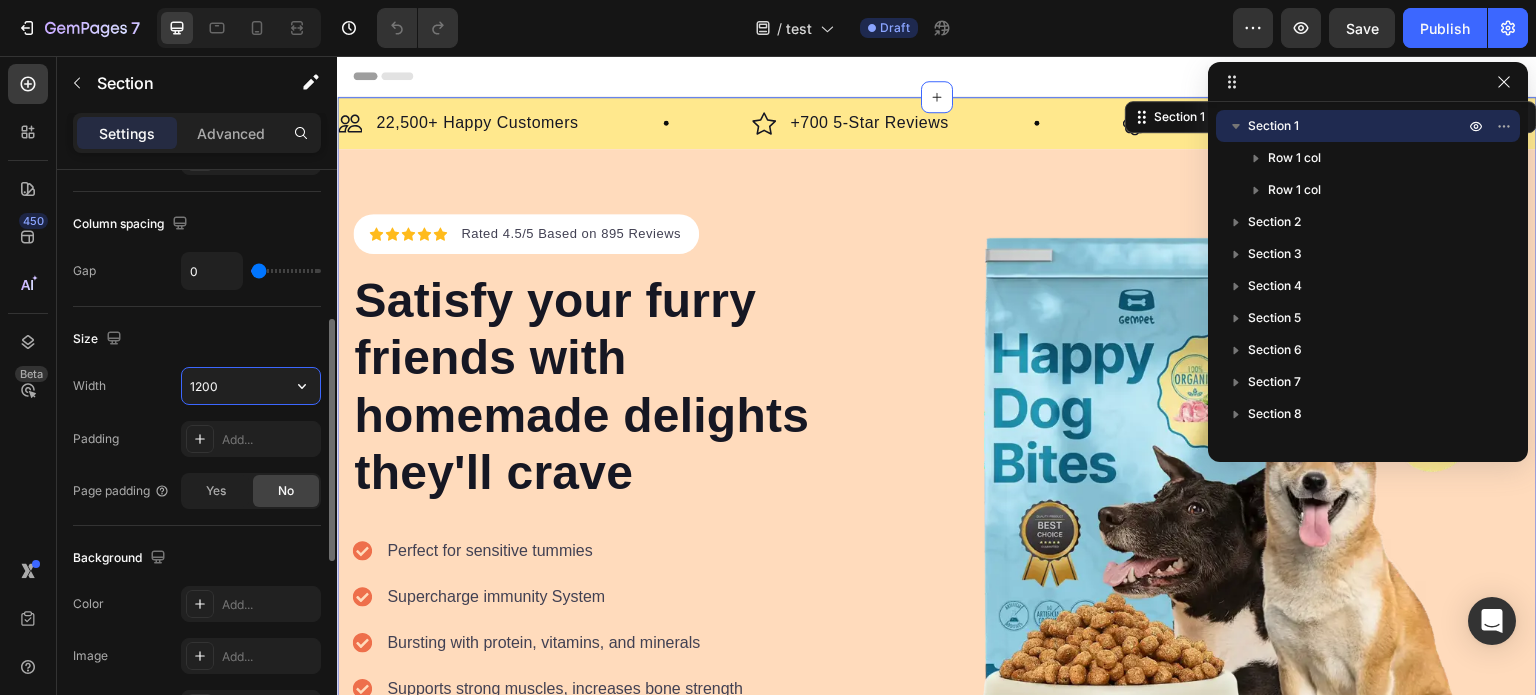 click on "1200" at bounding box center (251, 386) 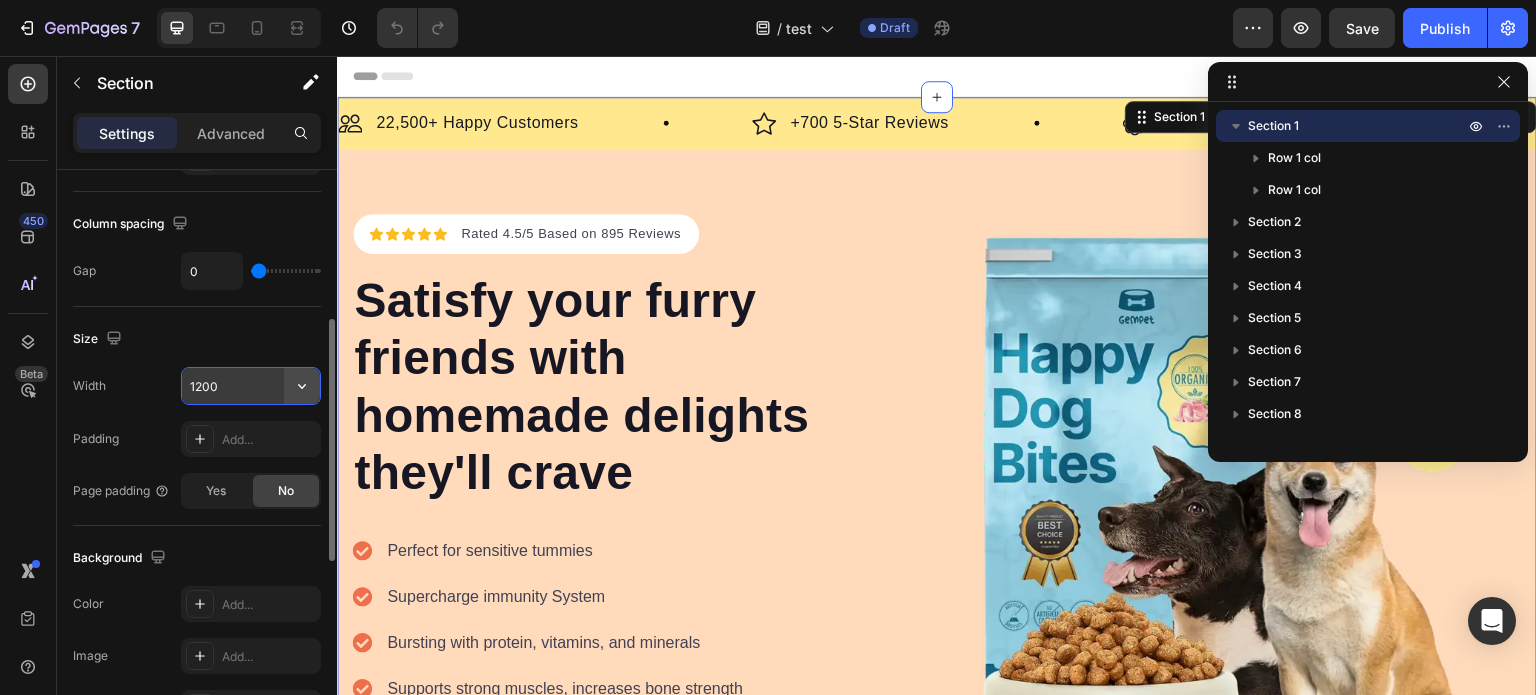 click 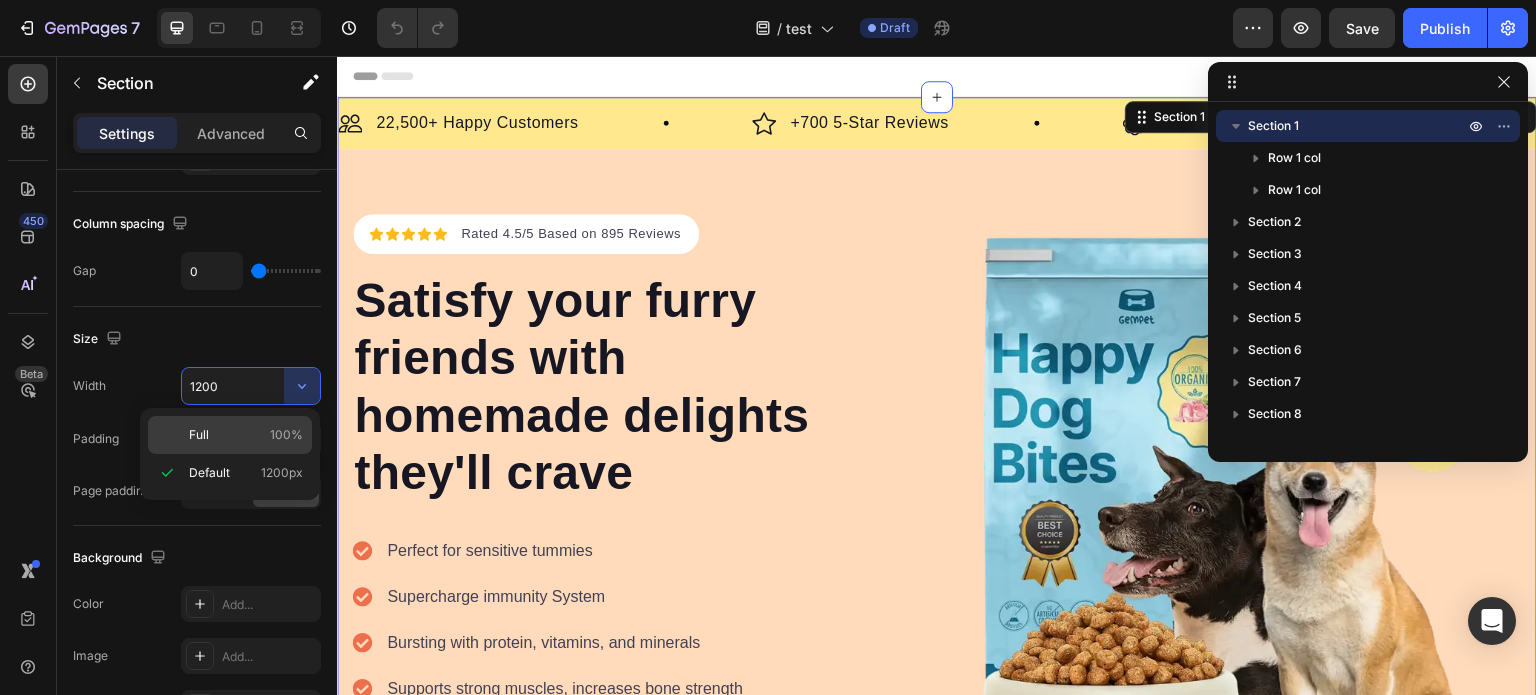 click on "Full 100%" at bounding box center (246, 435) 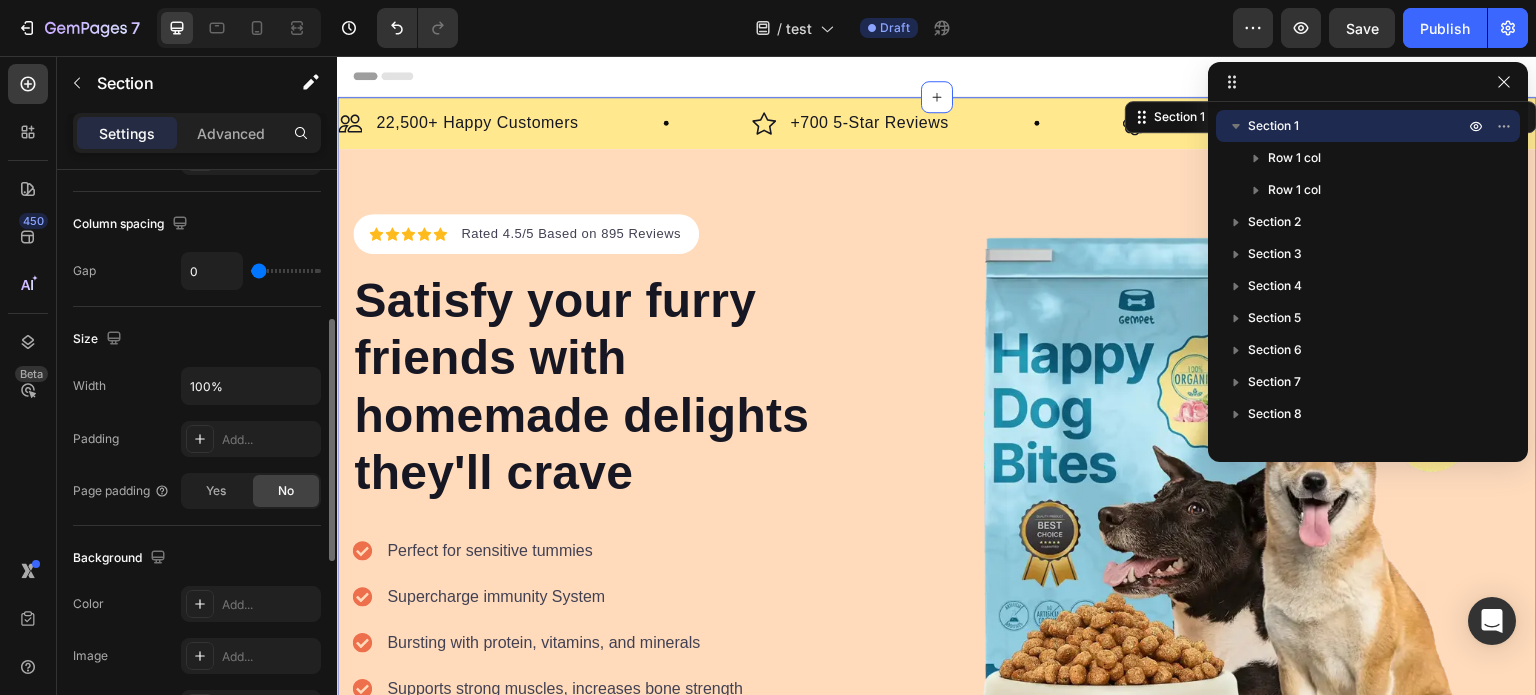 click on "Width 100%" at bounding box center [197, 386] 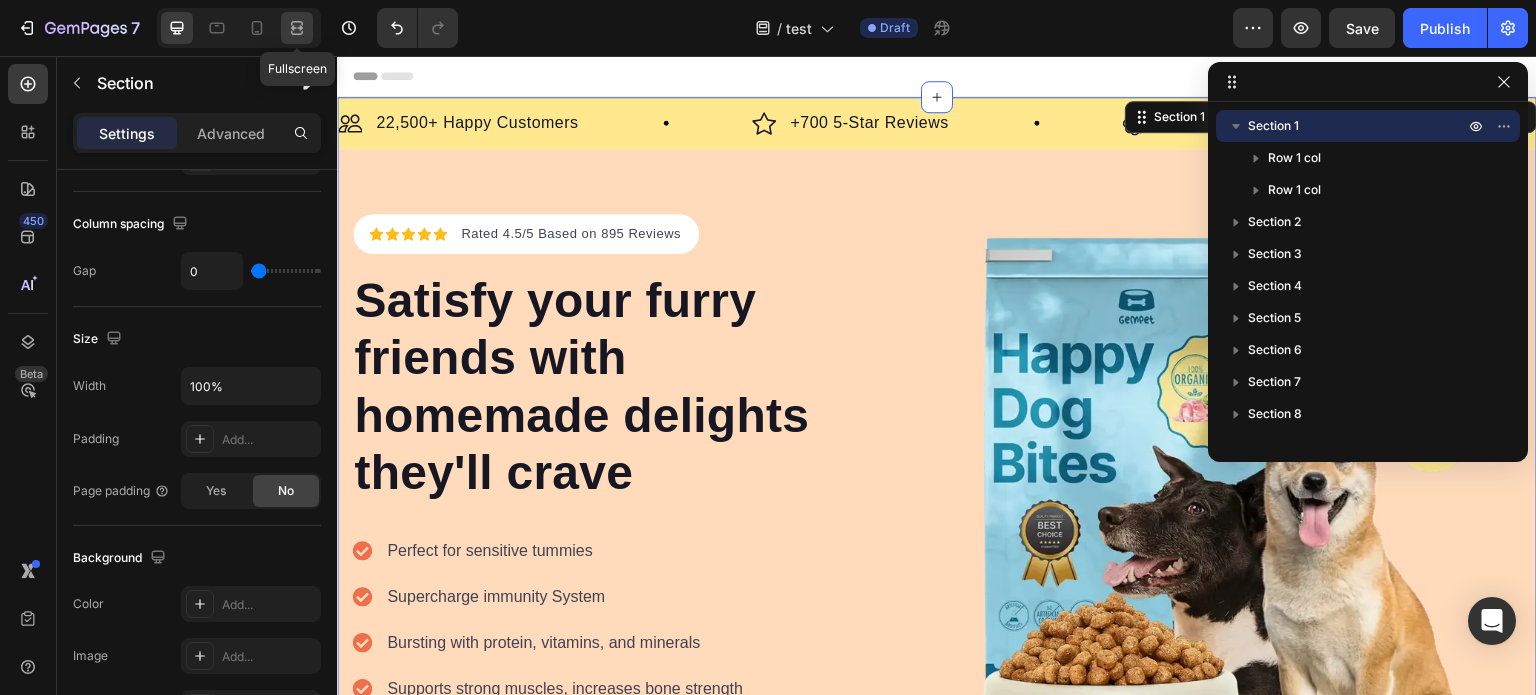 click 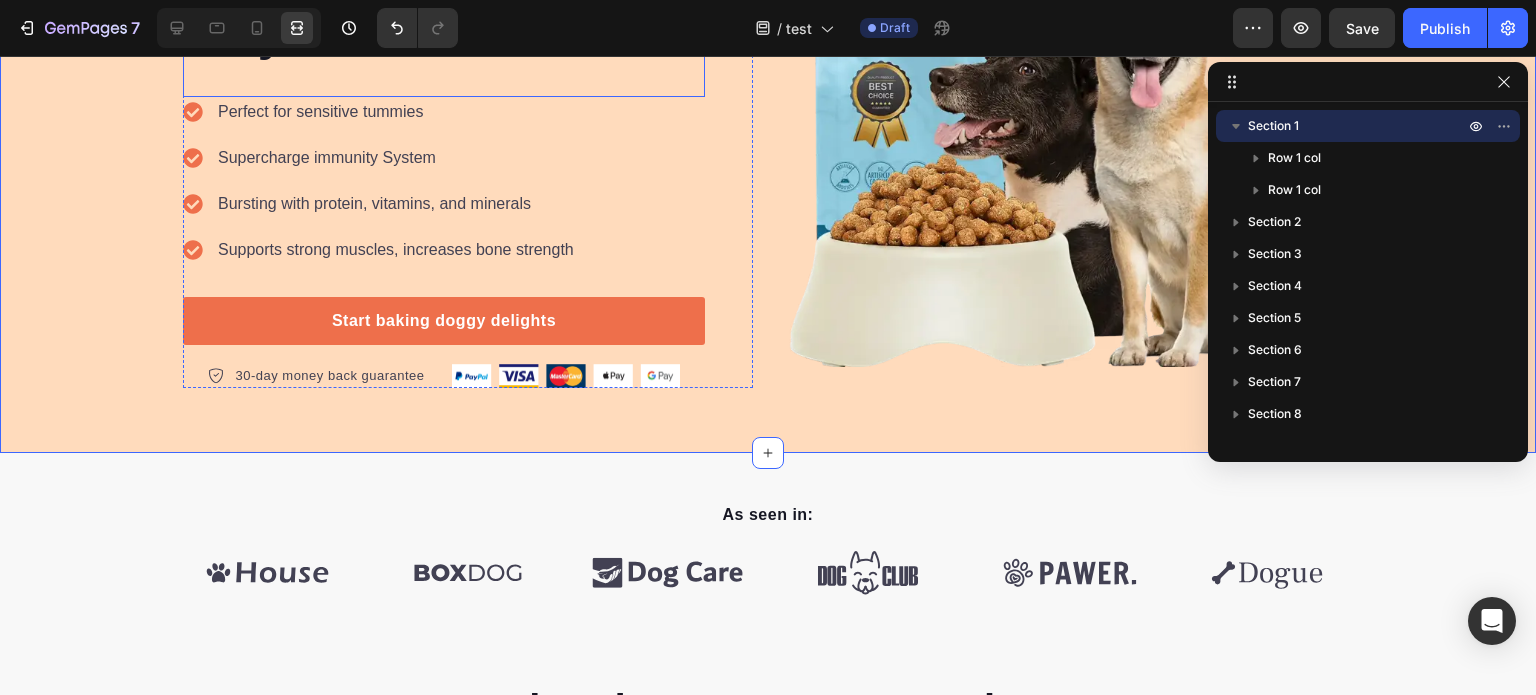scroll, scrollTop: 0, scrollLeft: 0, axis: both 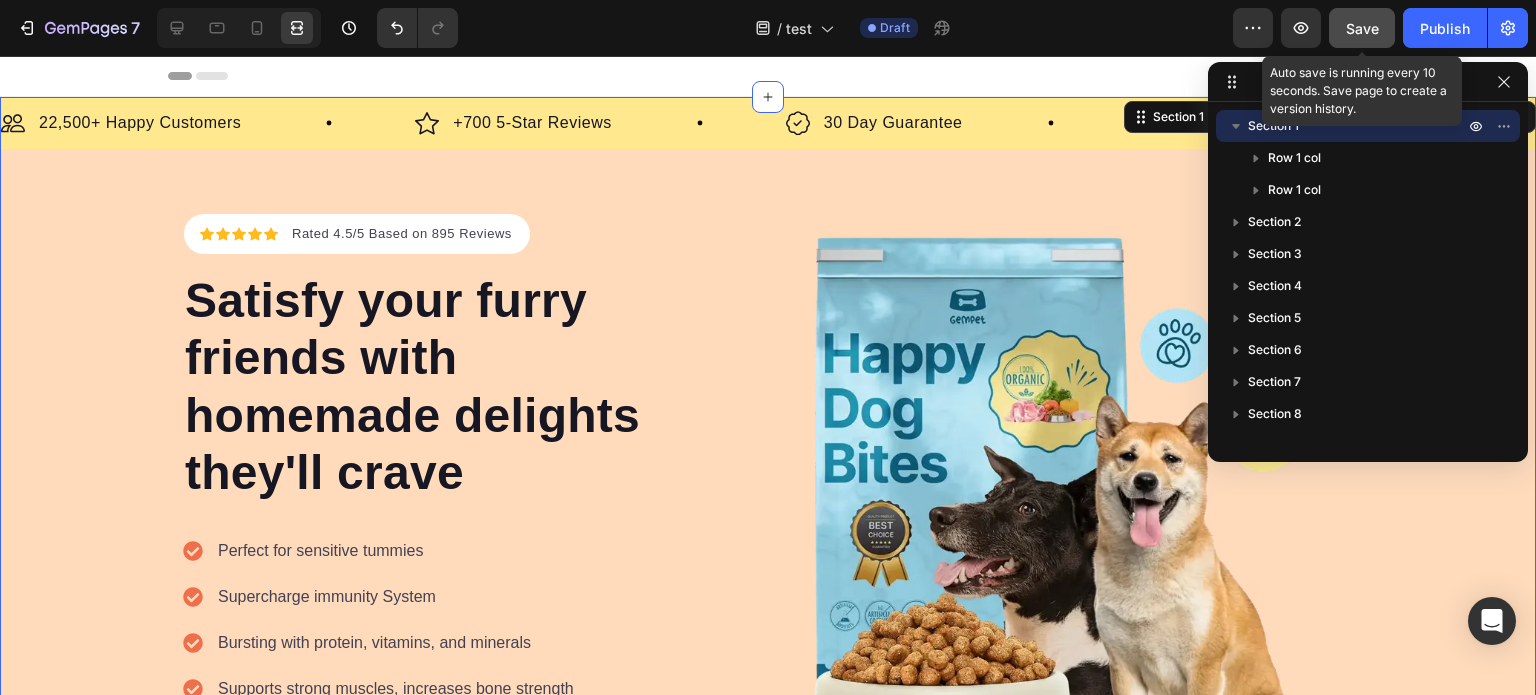click on "Save" 